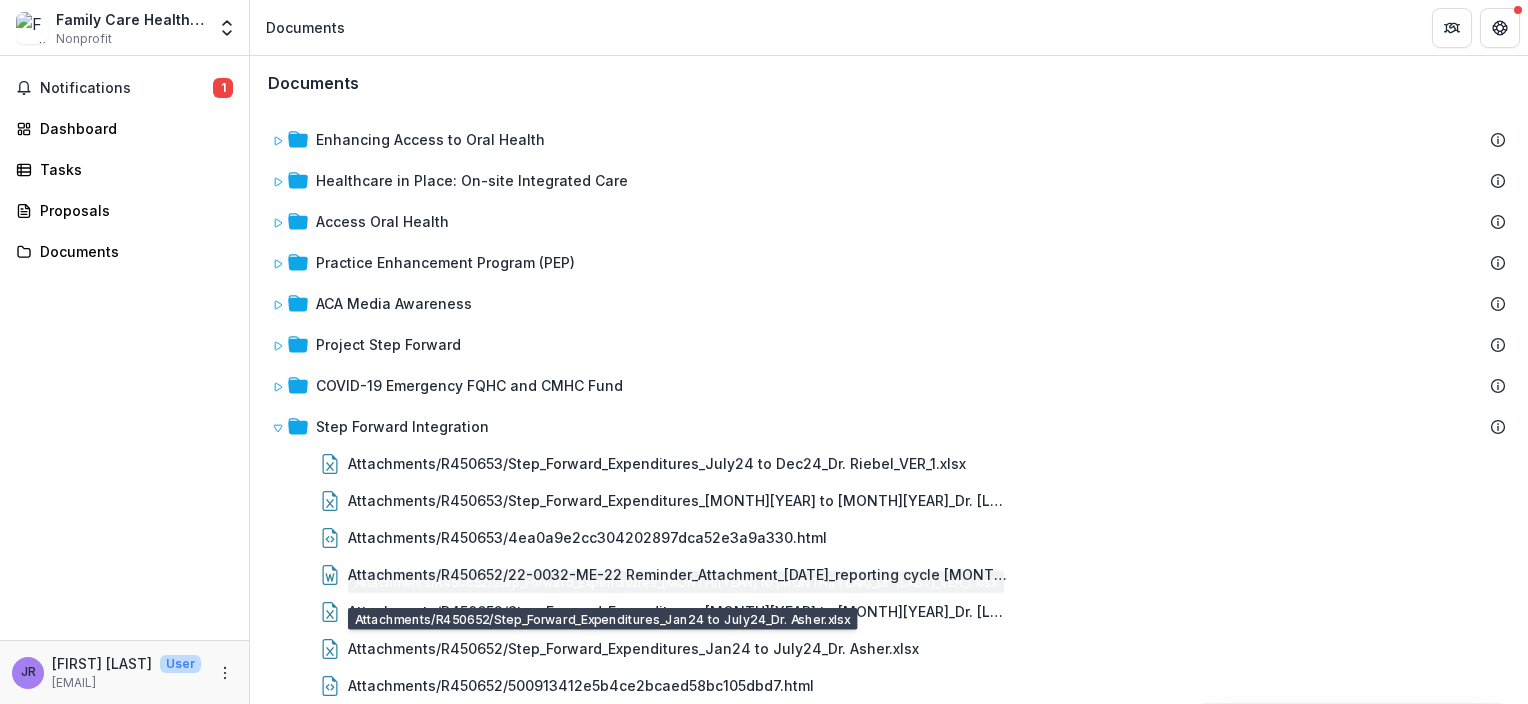 scroll, scrollTop: 0, scrollLeft: 0, axis: both 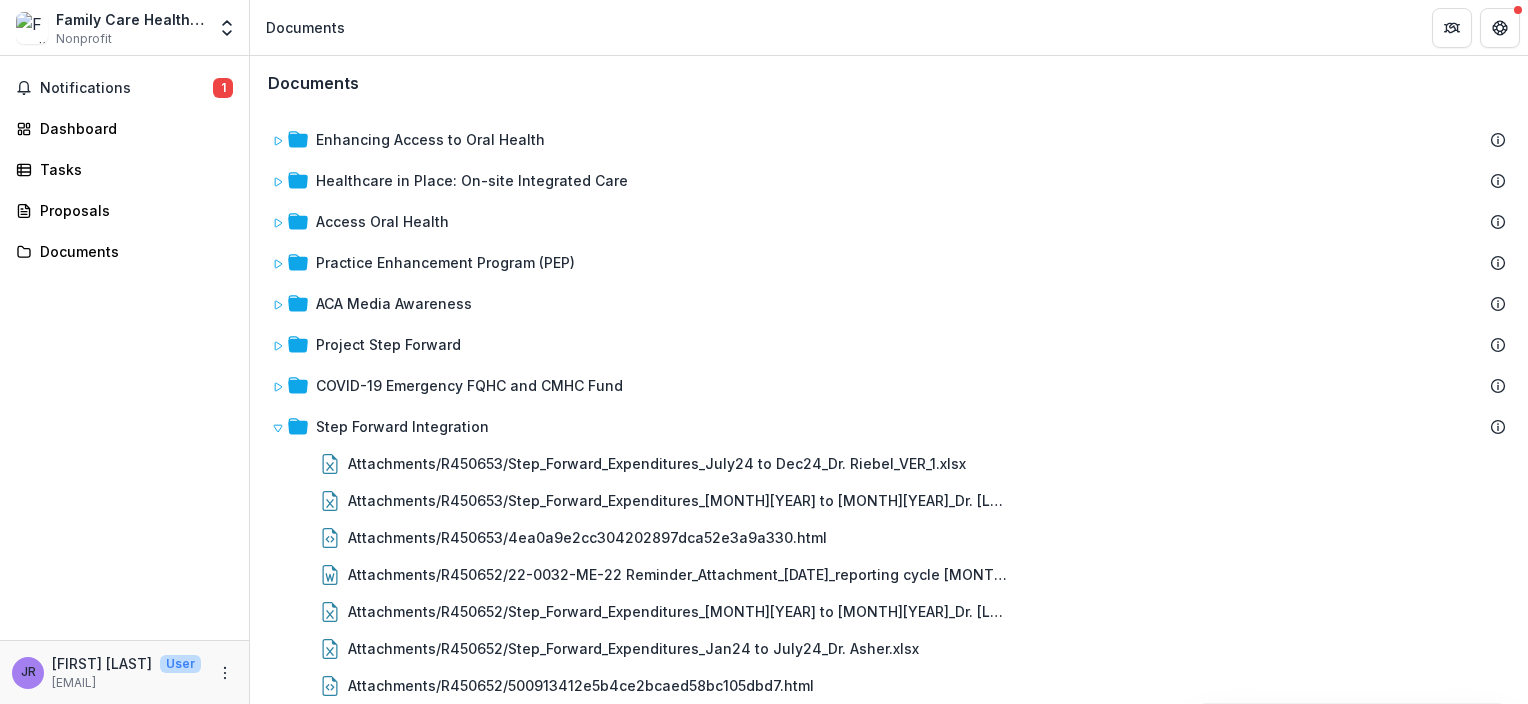 click on "Documents" at bounding box center [313, 83] 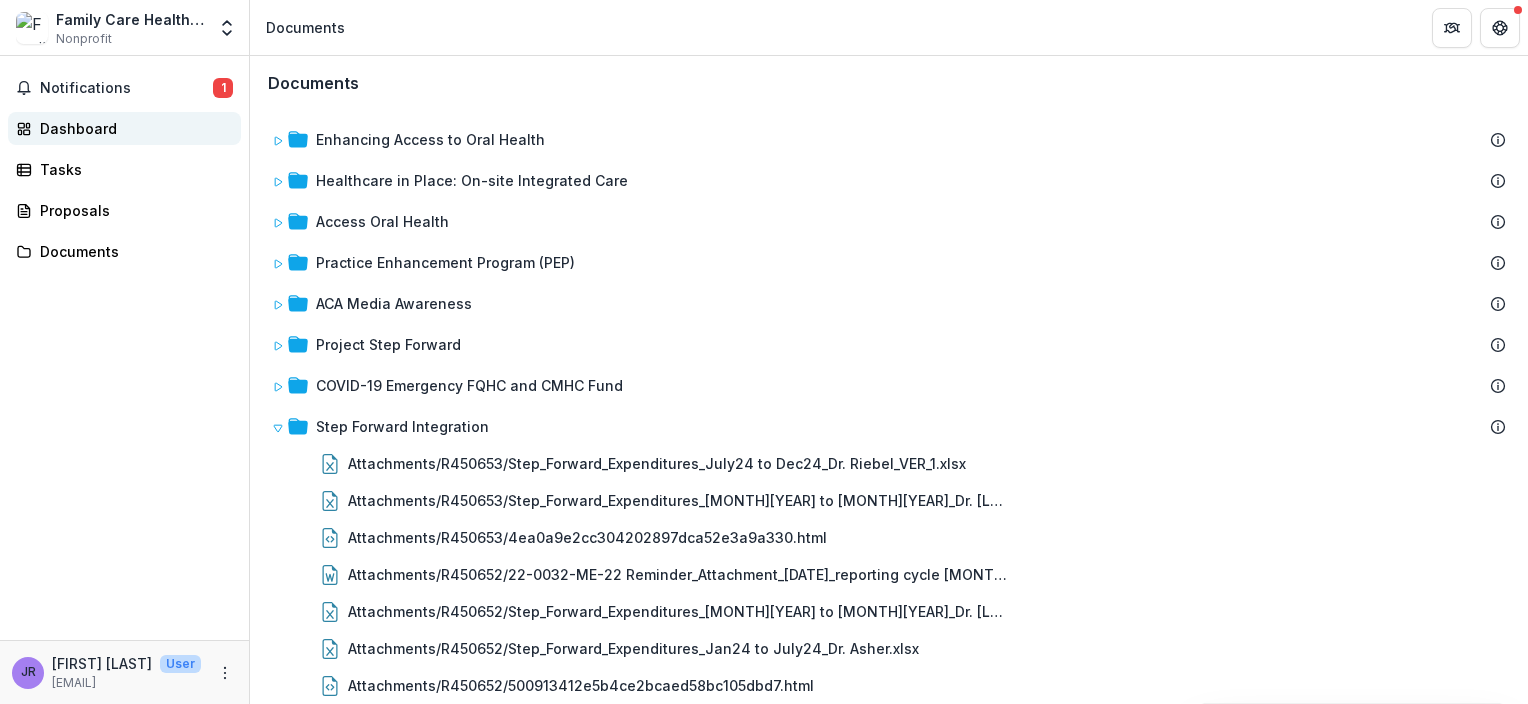 click on "Dashboard" at bounding box center (132, 128) 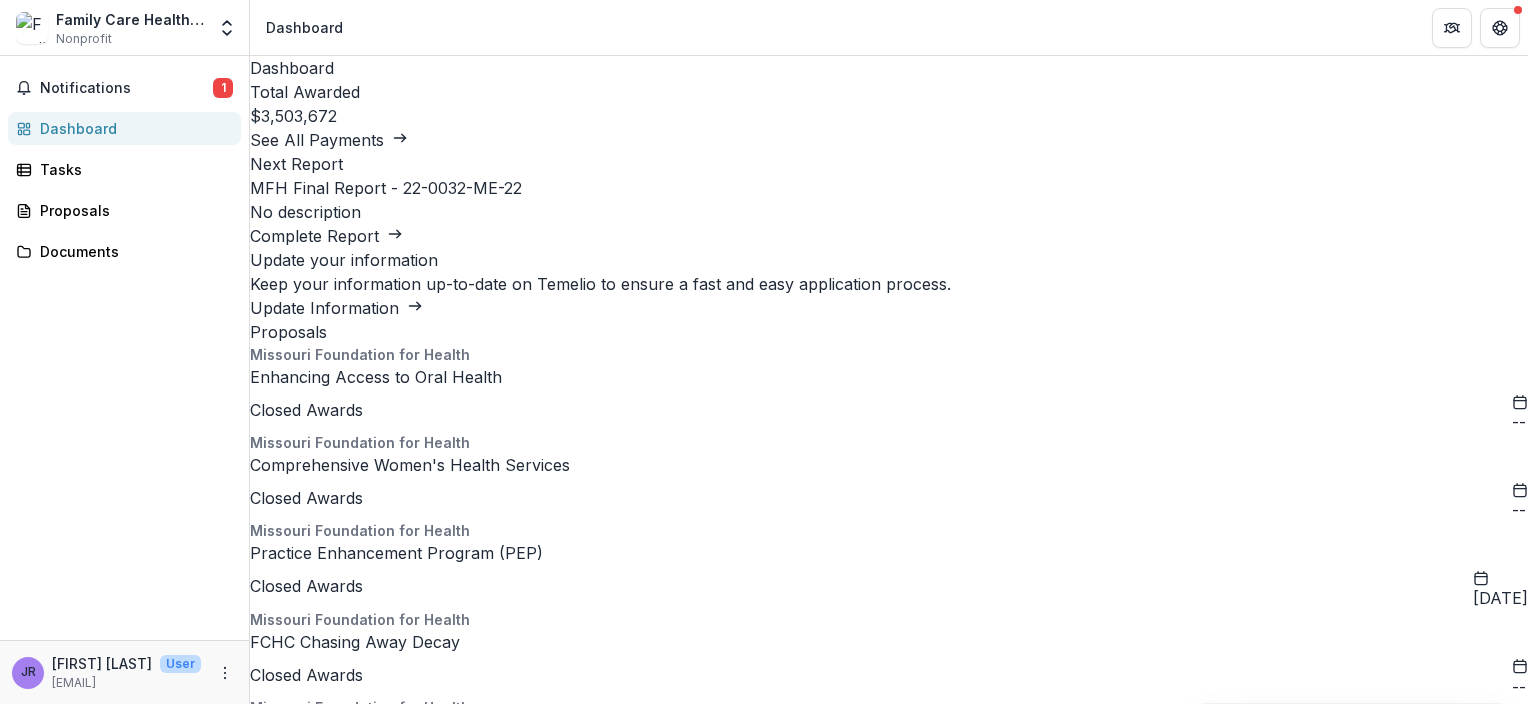 click on "MFH Final Report - 22-0032-ME-22" at bounding box center (386, 1924) 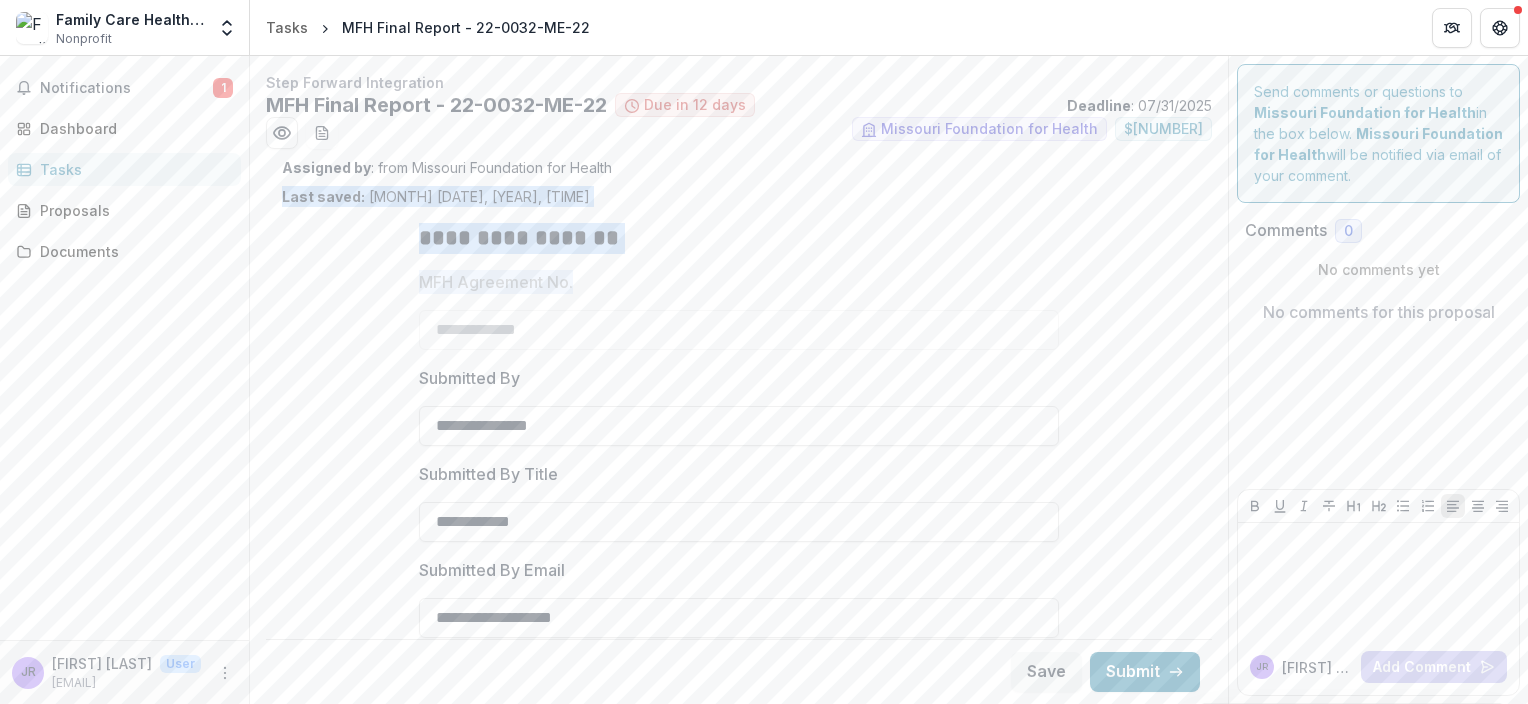 drag, startPoint x: 1220, startPoint y: 186, endPoint x: 1220, endPoint y: 265, distance: 79 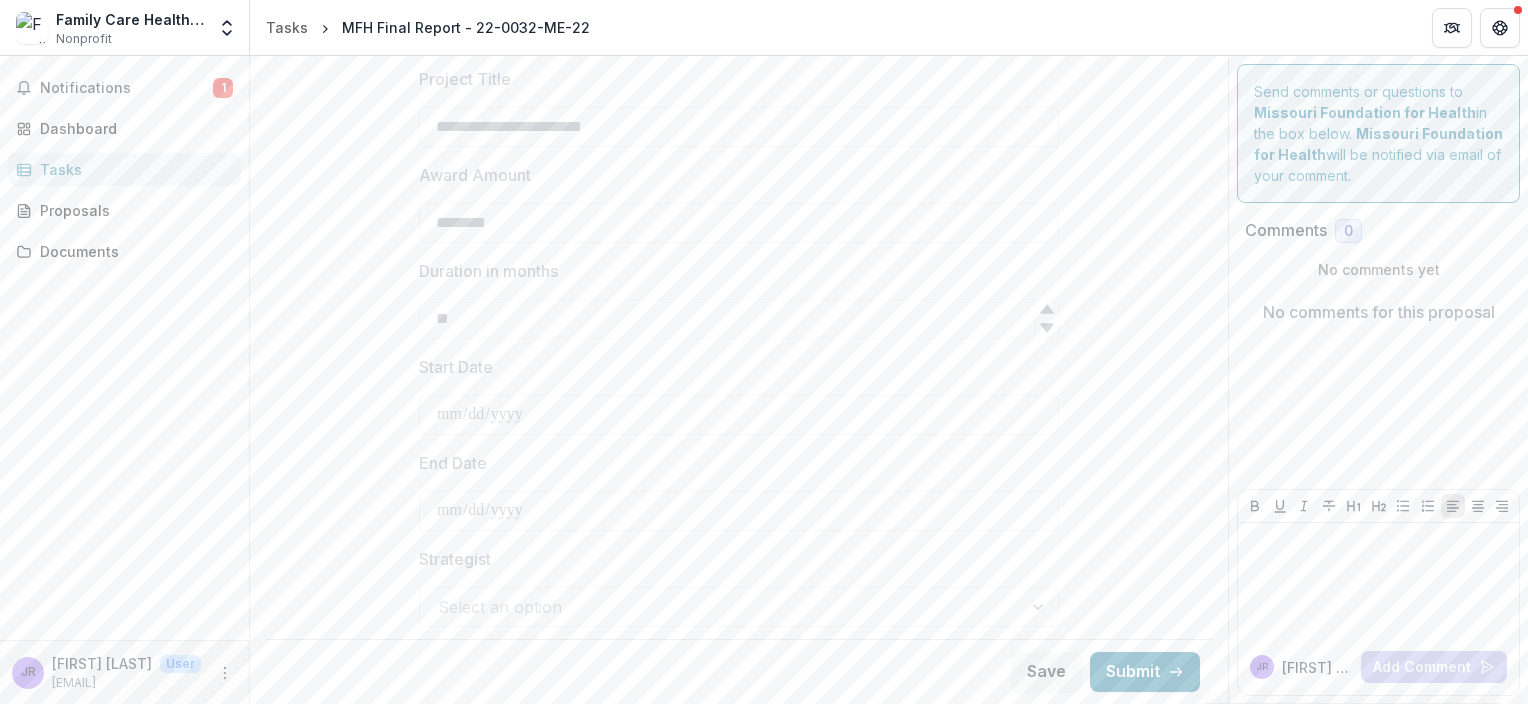 scroll, scrollTop: 742, scrollLeft: 0, axis: vertical 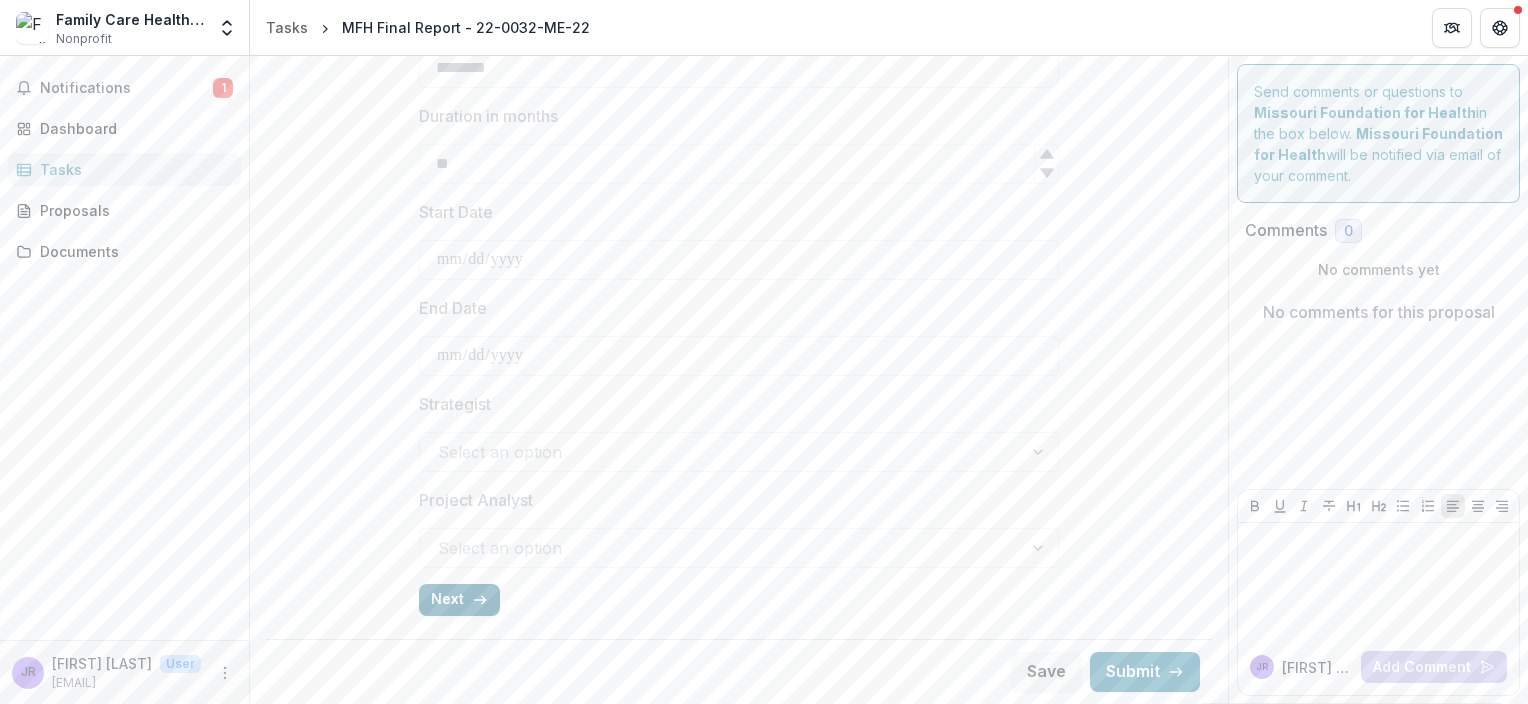 click on "Next" at bounding box center (459, 600) 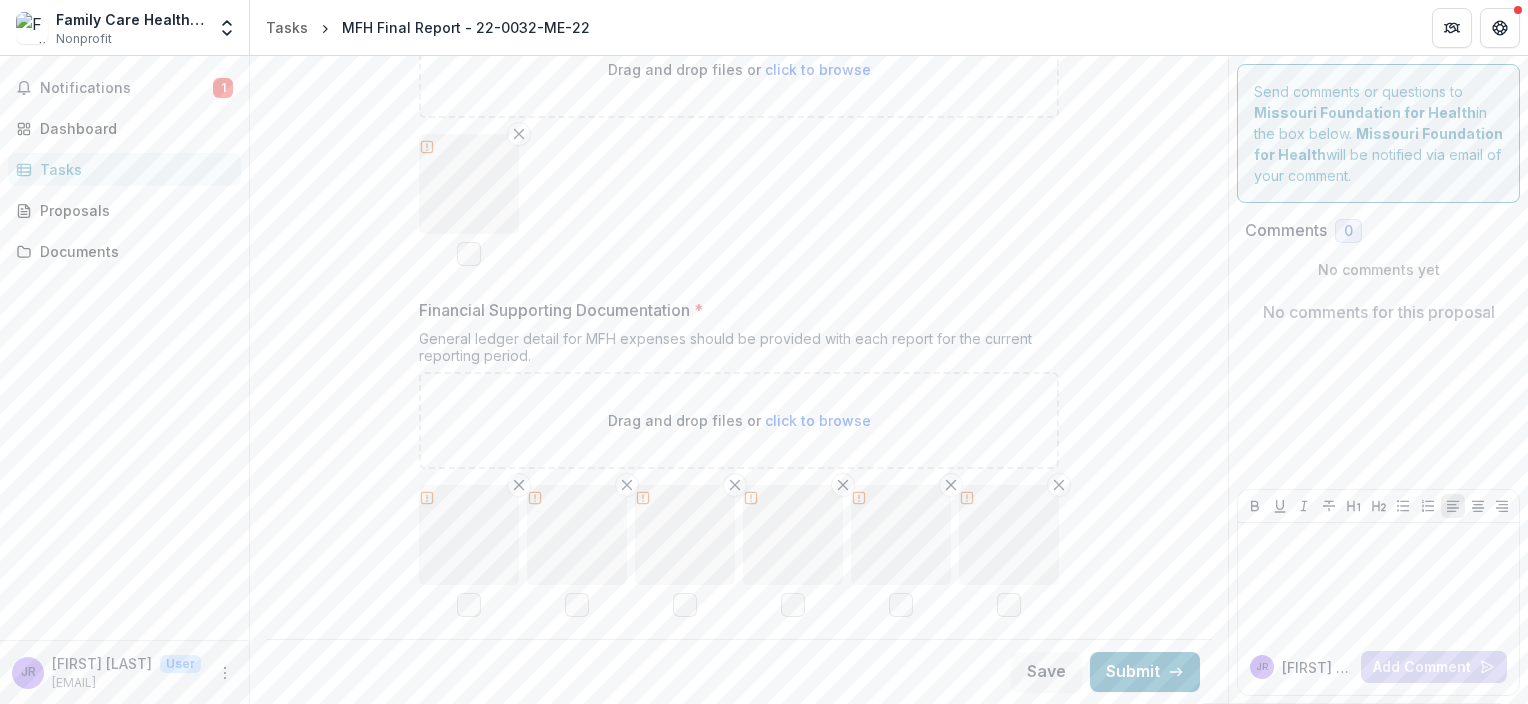 scroll, scrollTop: 1260, scrollLeft: 0, axis: vertical 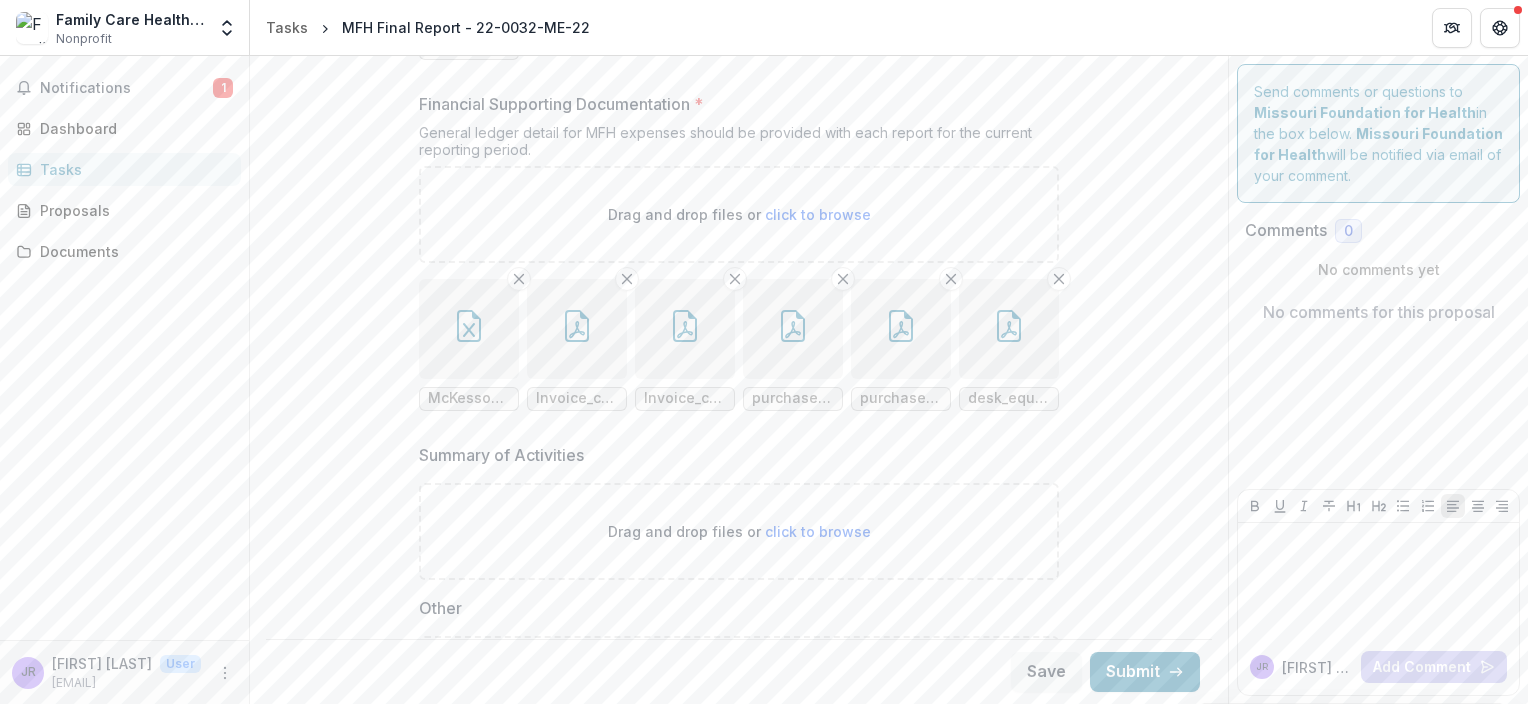 click on "click to browse" at bounding box center [818, 214] 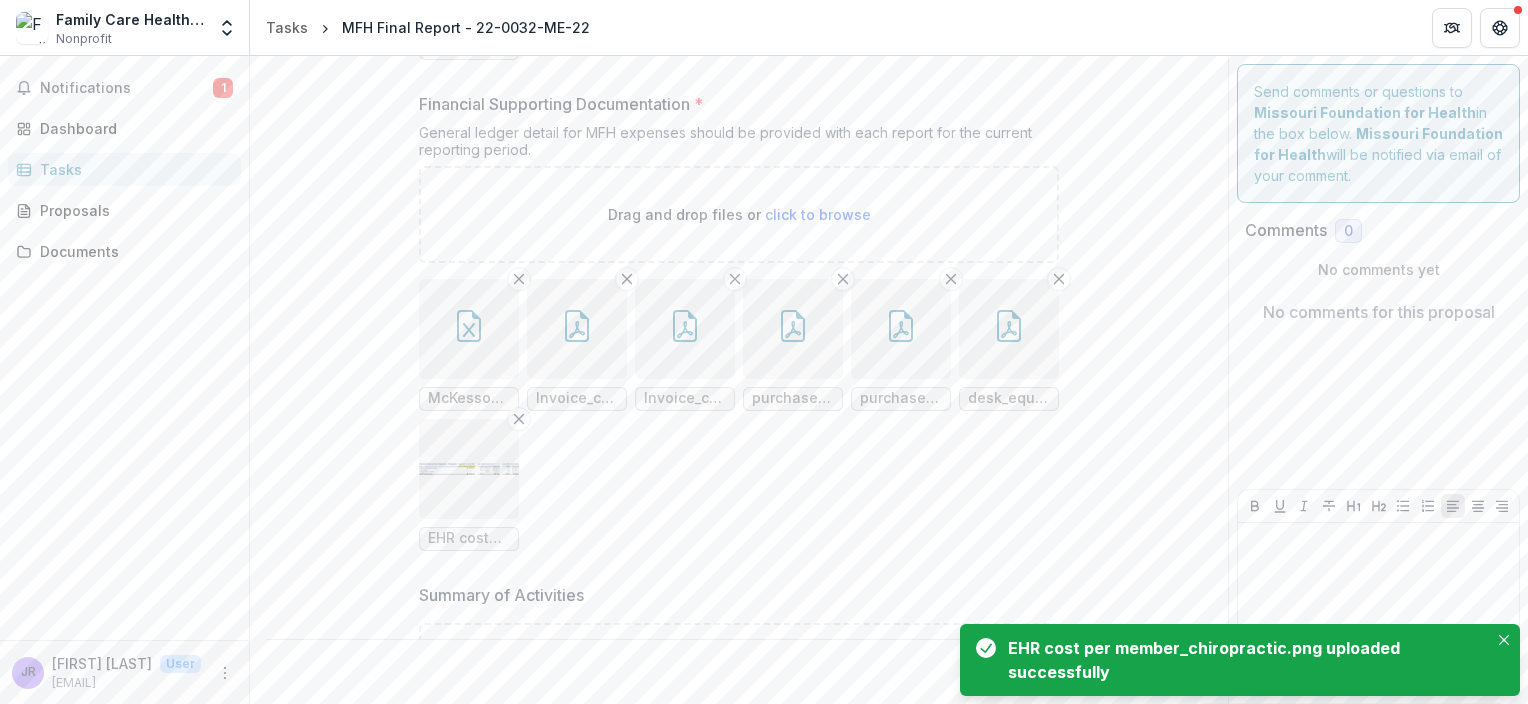 click on "McKesson Chiropractor Dr. [LAST] Orders-Invoices.xlsx Invoice_chiropractic table.pdf Invoice_chiropractic table_[YEAR].pdf purchase order_chiro table.pdf purchase order_chiro table_[YEAR].pdf desk_equipment for dr. [LAST]_receipt.pdf EHR cost per member_chiropractic.png" at bounding box center [739, 415] 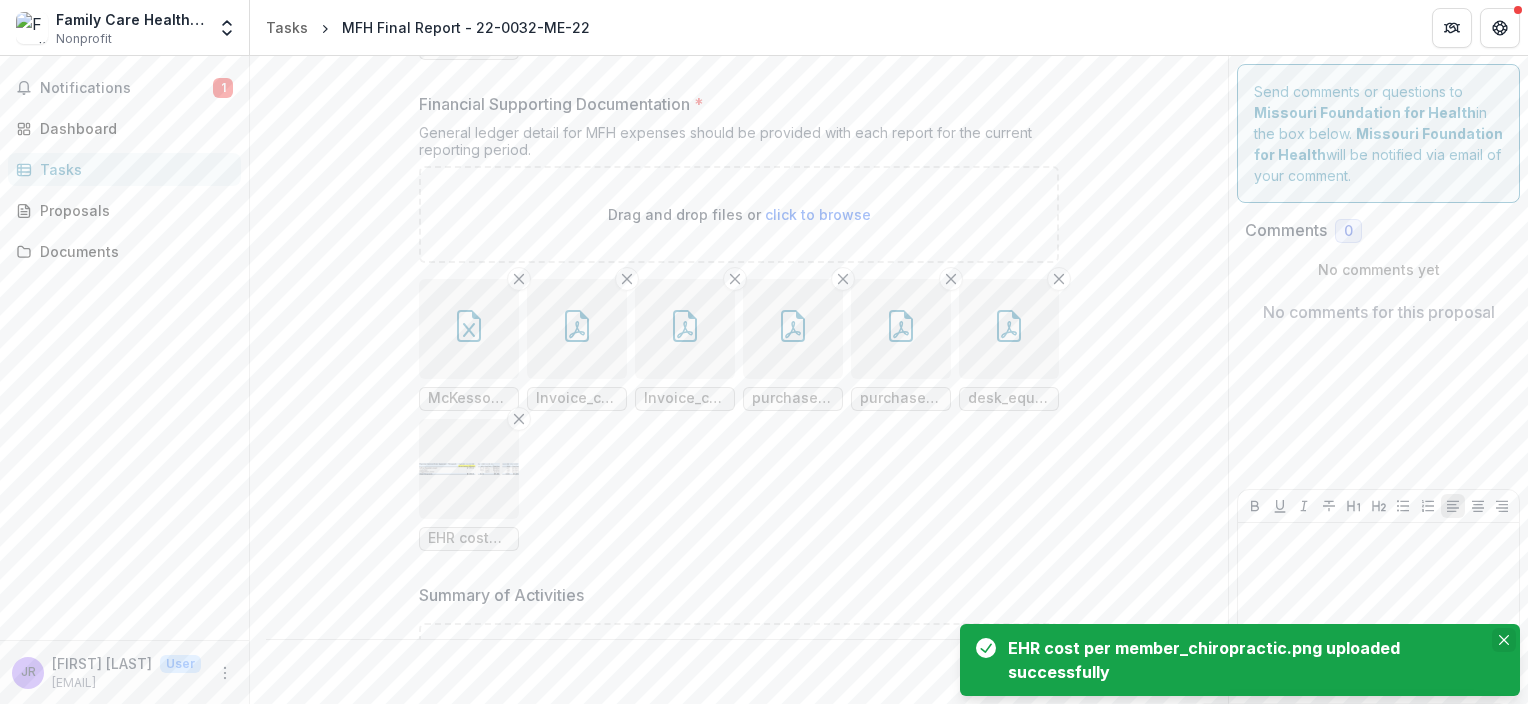 click 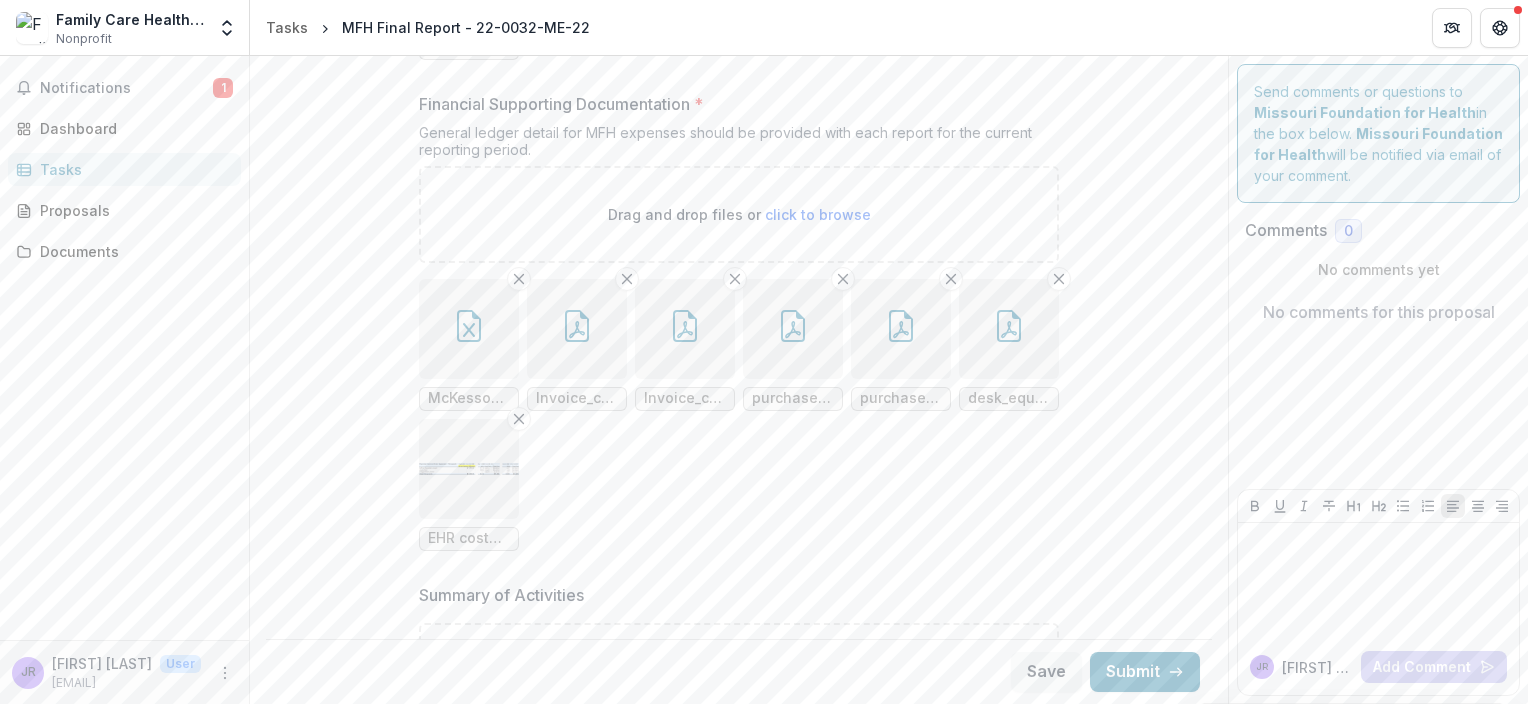 click on "McKesson Chiropractor Dr. [LAST] Orders-Invoices.xlsx Invoice_chiropractic table.pdf Invoice_chiropractic table_[YEAR].pdf purchase order_chiro table.pdf purchase order_chiro table_[YEAR].pdf desk_equipment for dr. [LAST]_receipt.pdf EHR cost per member_chiropractic.png" at bounding box center (739, 415) 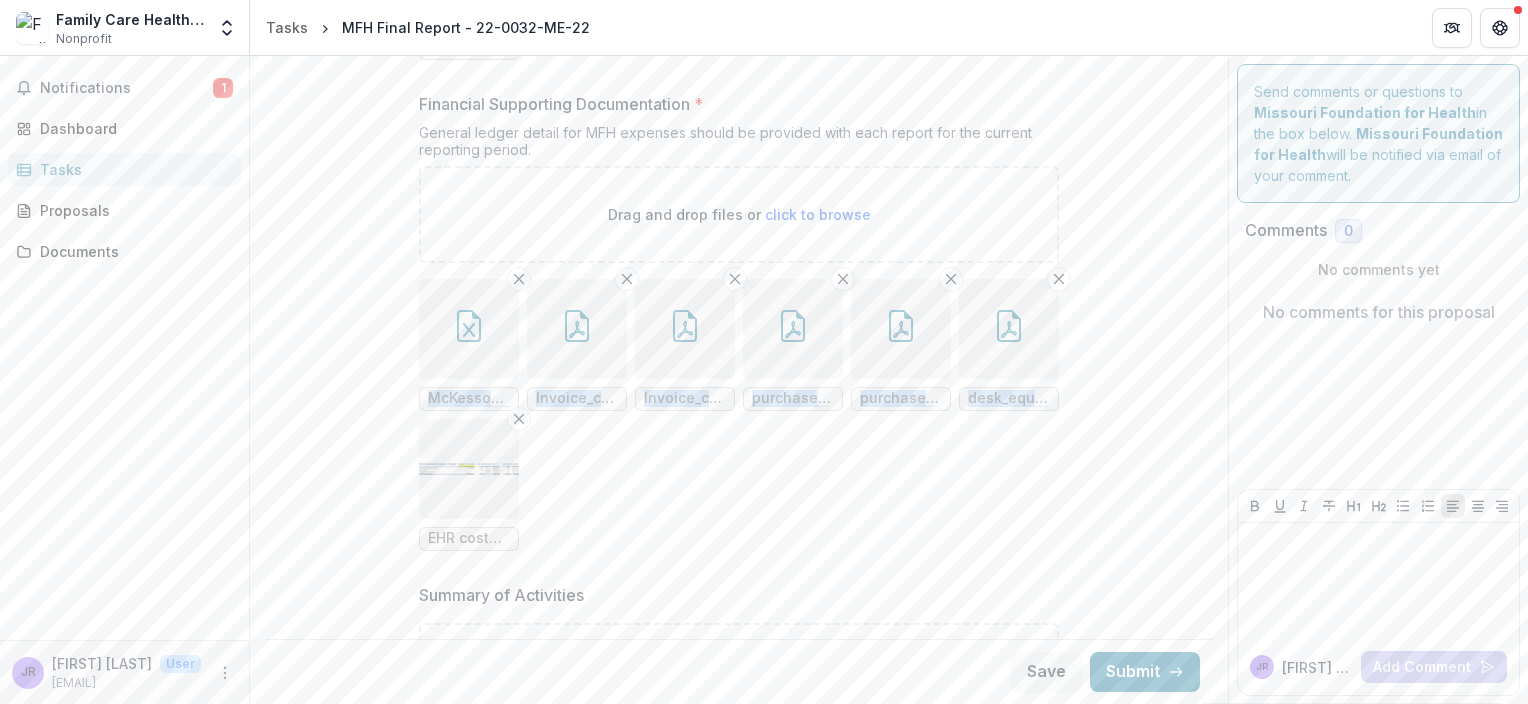 drag, startPoint x: 1227, startPoint y: 444, endPoint x: 1216, endPoint y: 188, distance: 256.2362 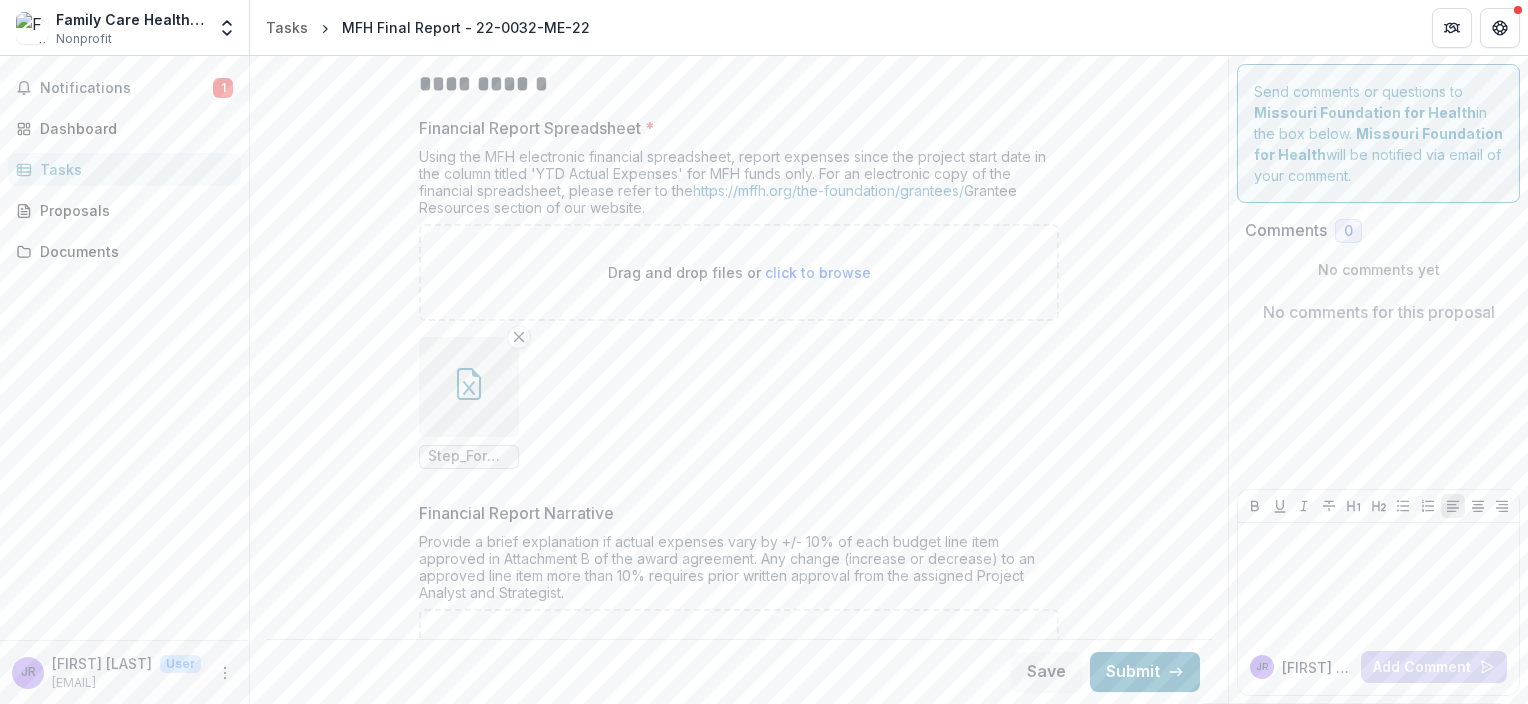 scroll, scrollTop: 128, scrollLeft: 0, axis: vertical 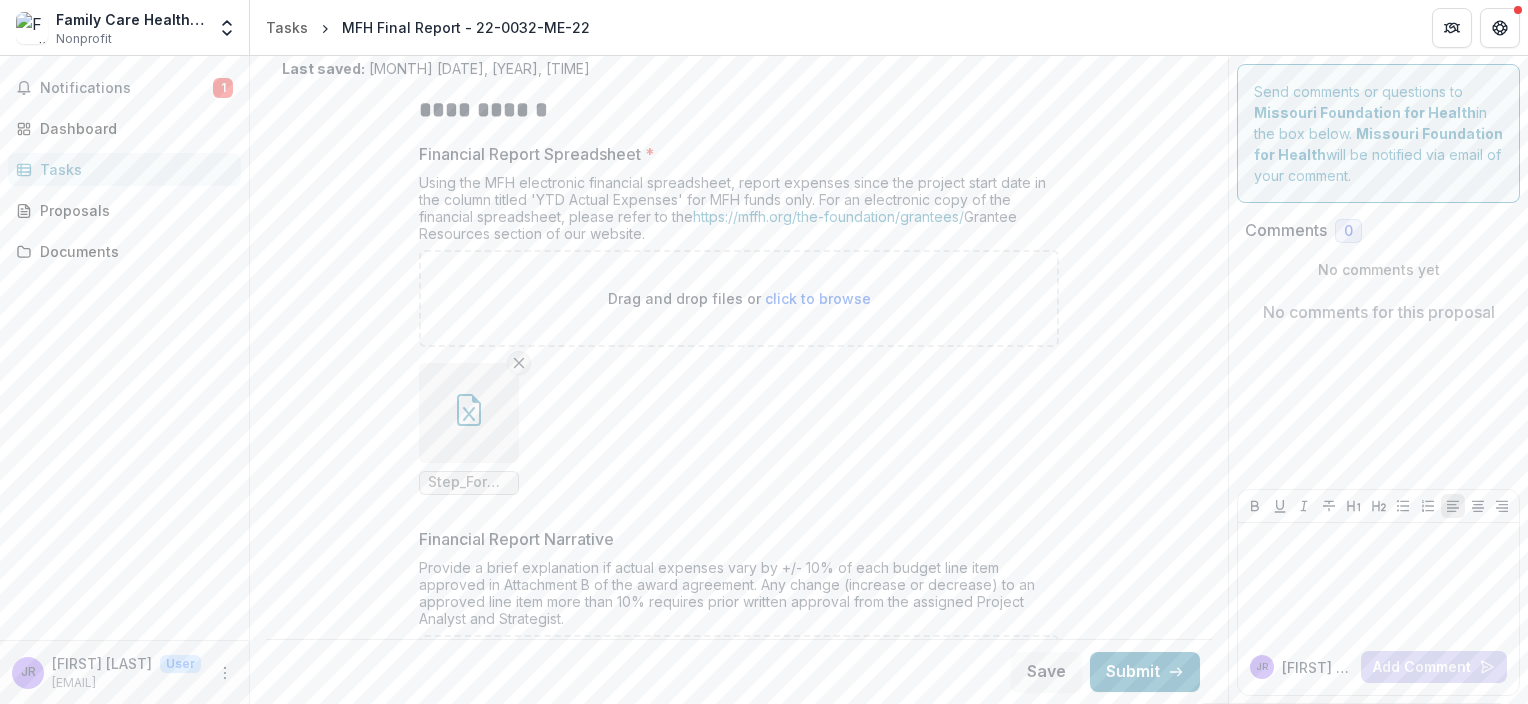 click at bounding box center (519, 363) 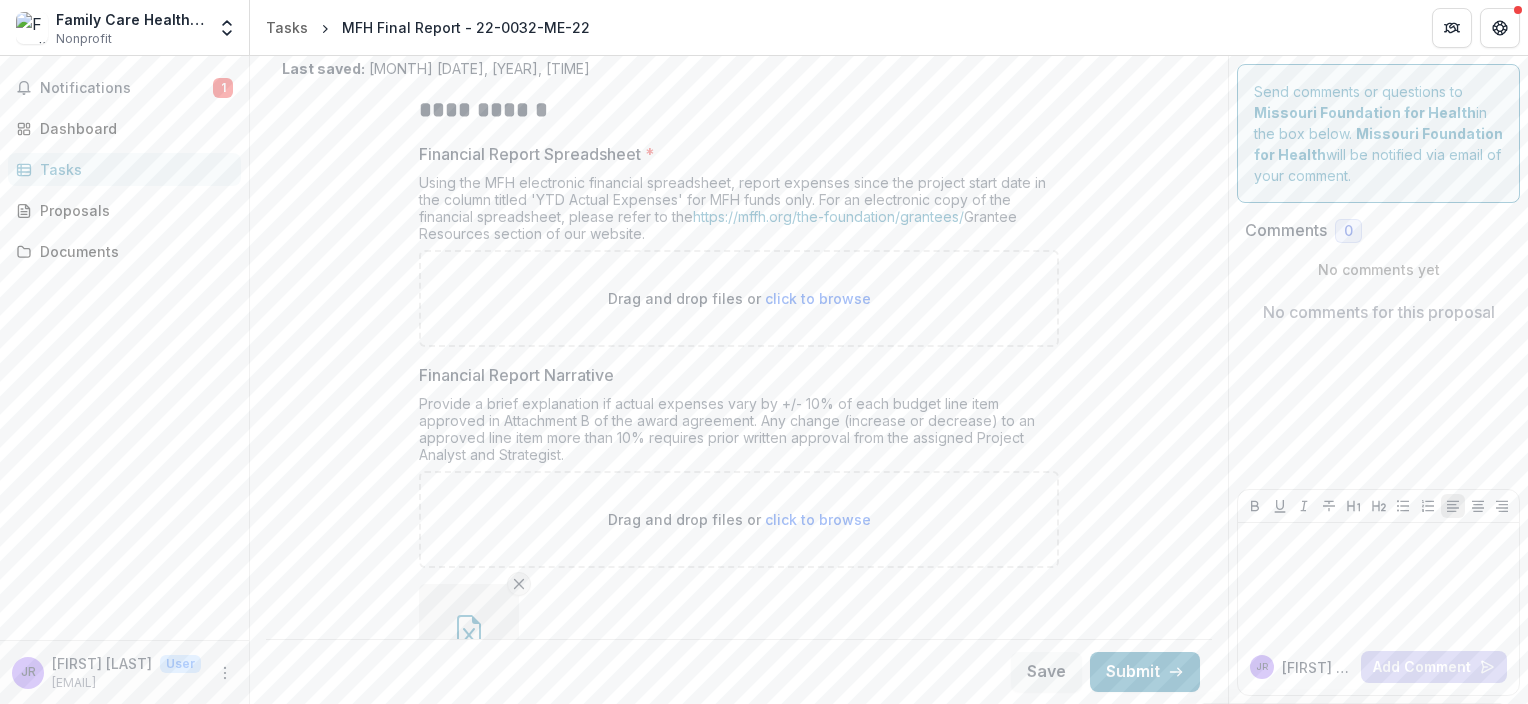 click 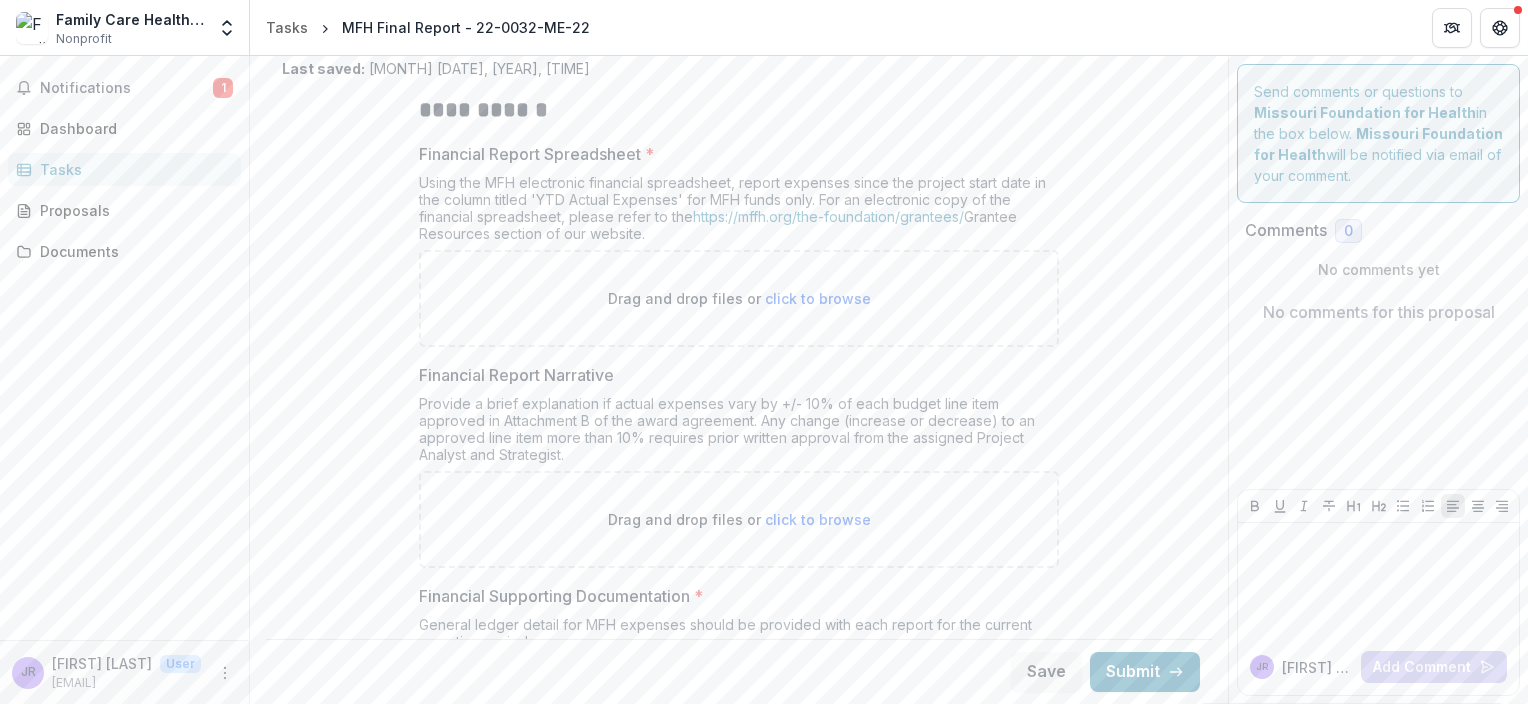 click on "click to browse" at bounding box center [818, 298] 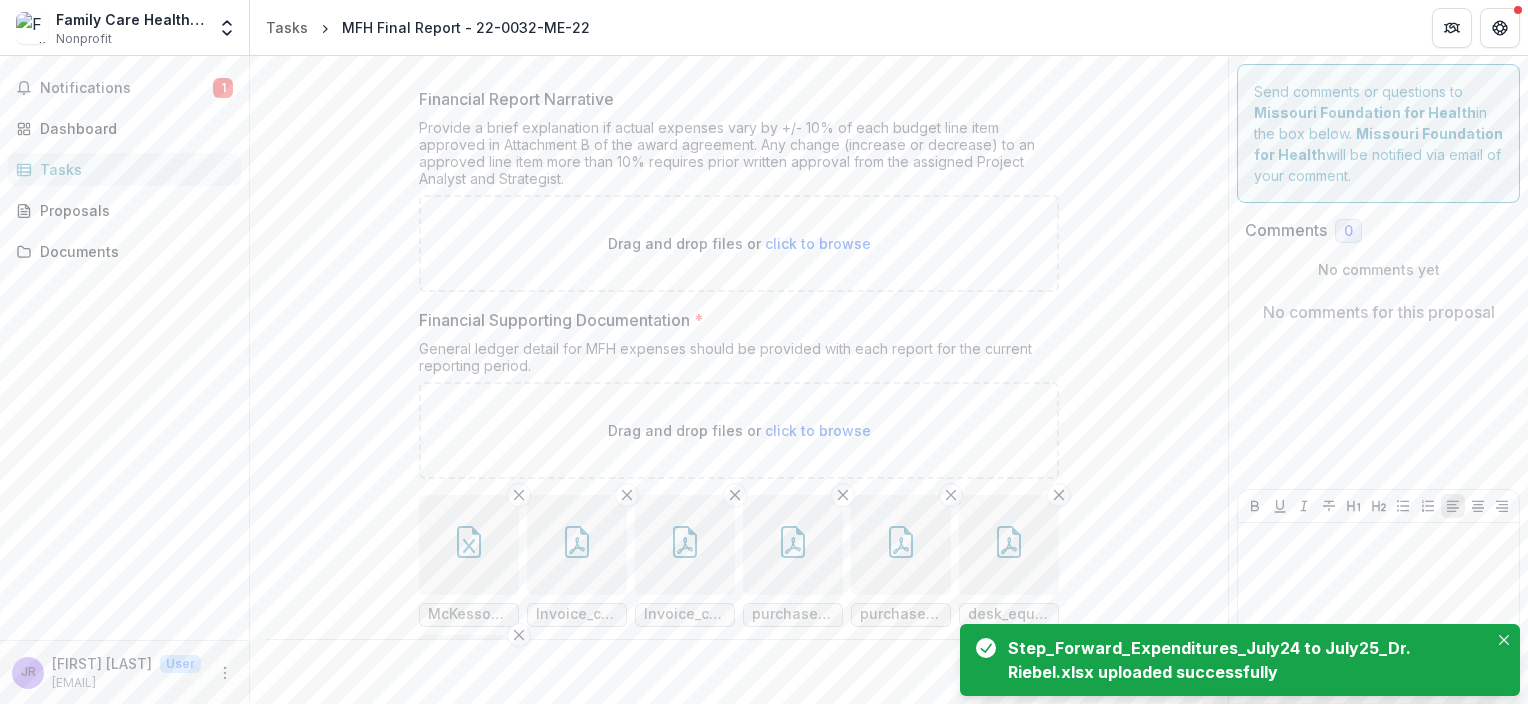 scroll, scrollTop: 572, scrollLeft: 0, axis: vertical 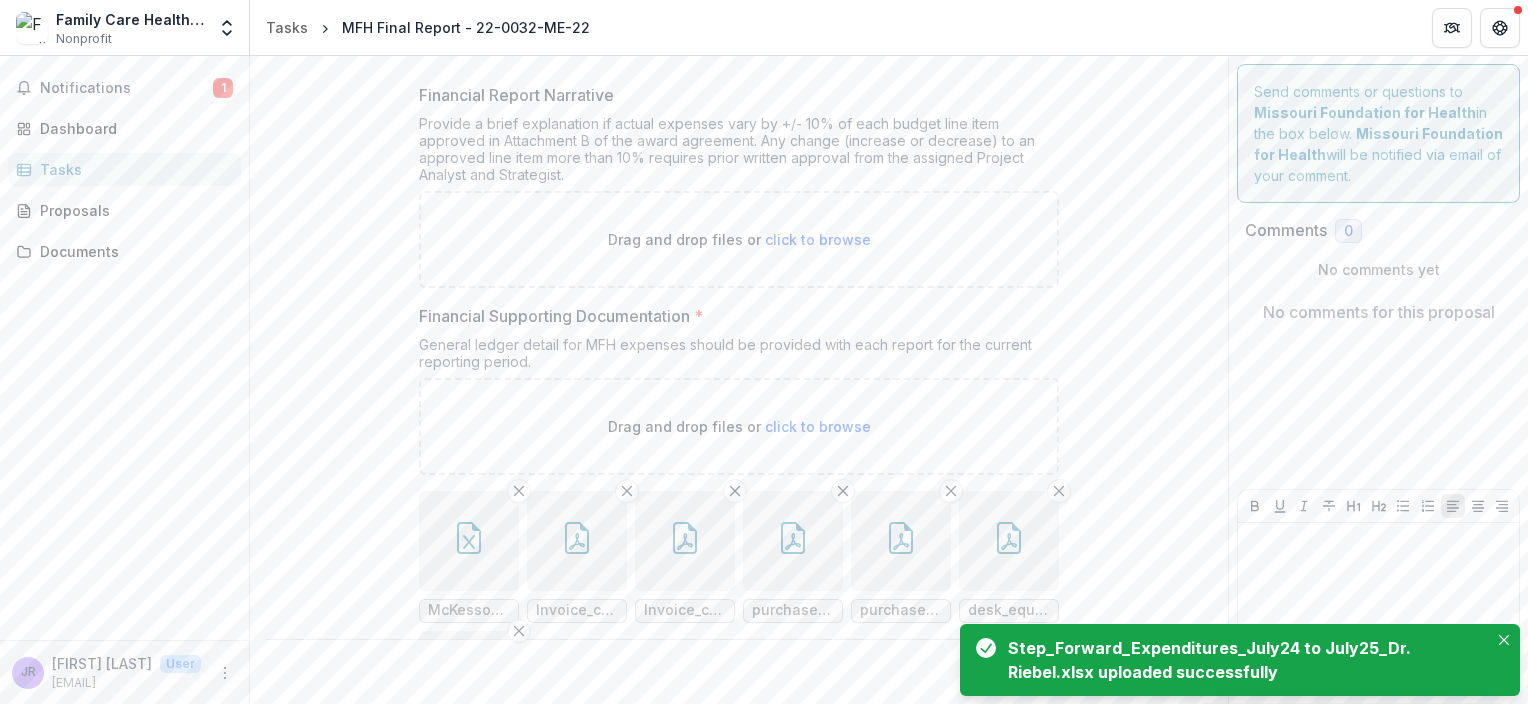 click on "click to browse" at bounding box center (818, 239) 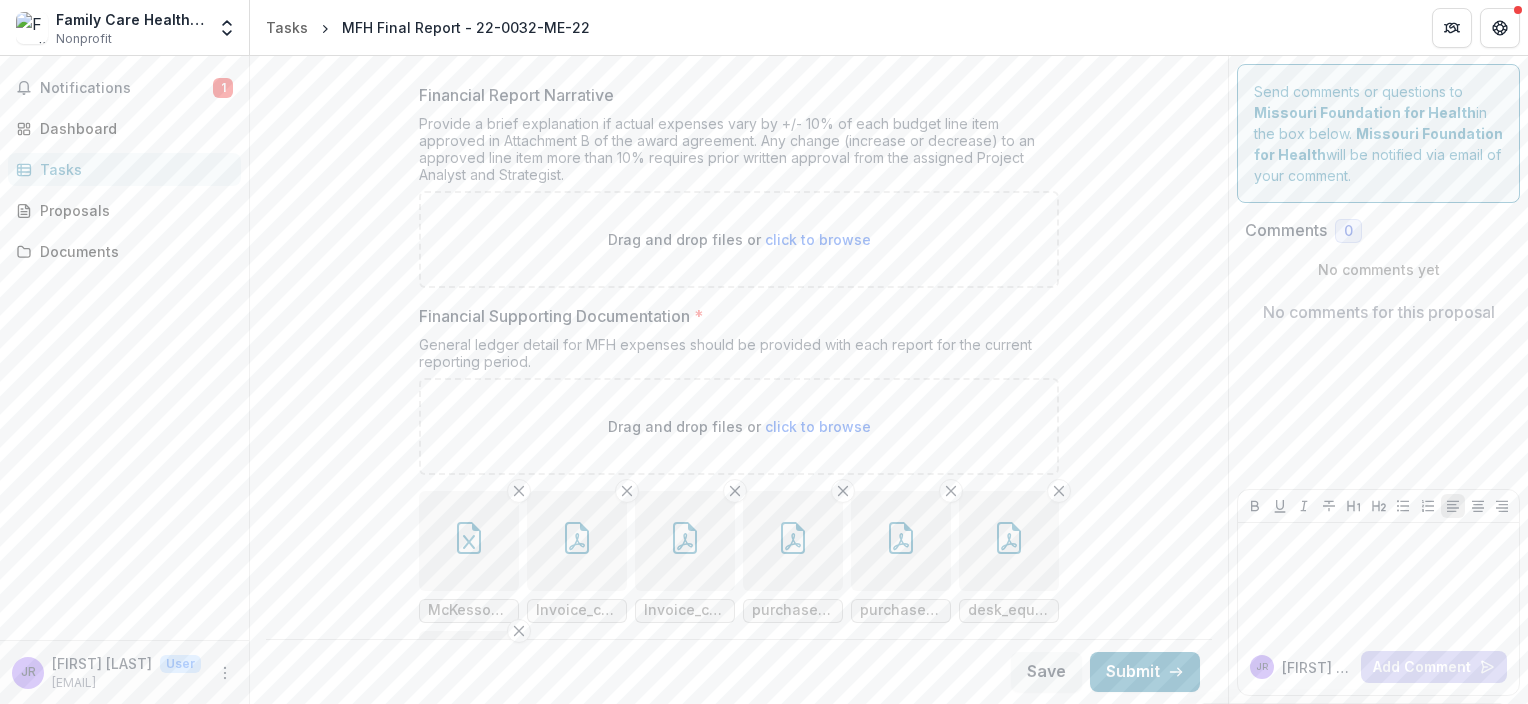 type on "**********" 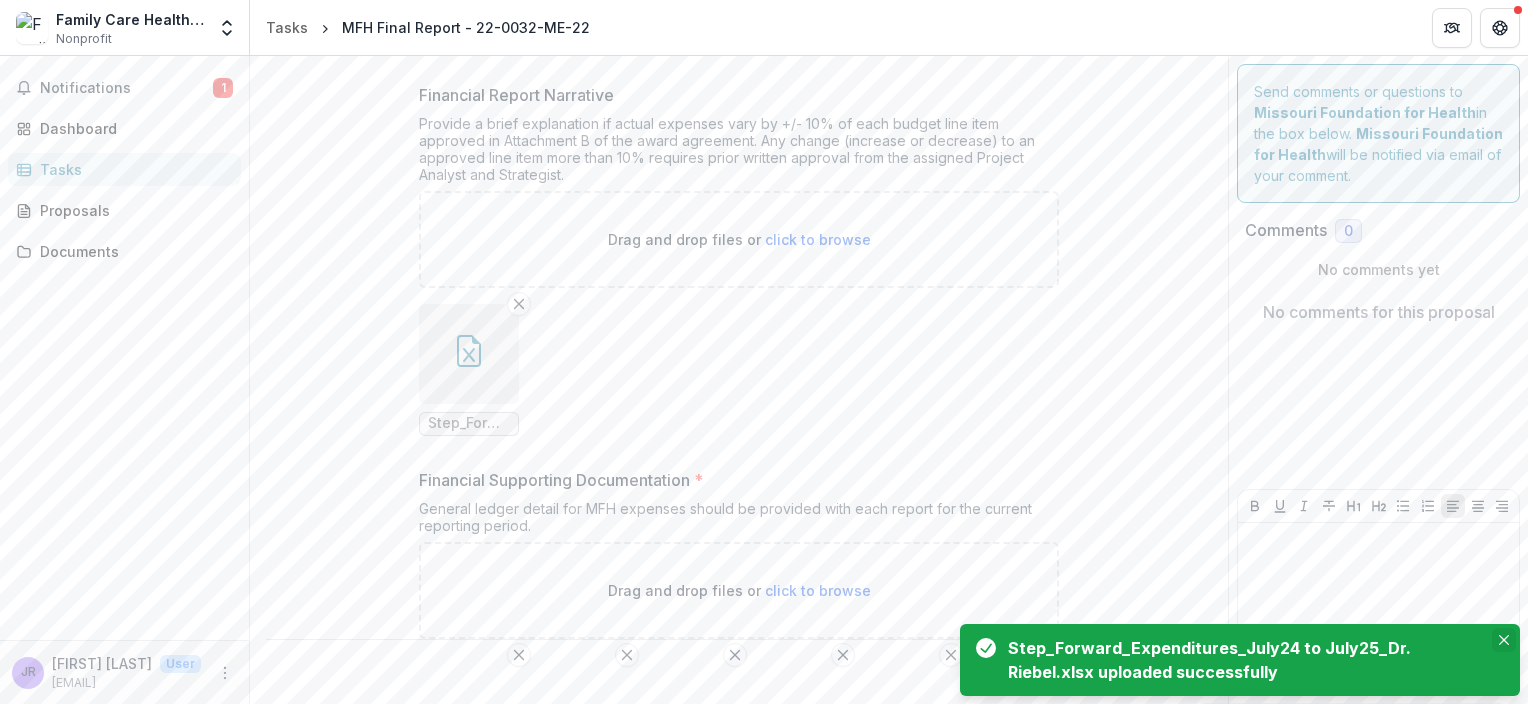 click 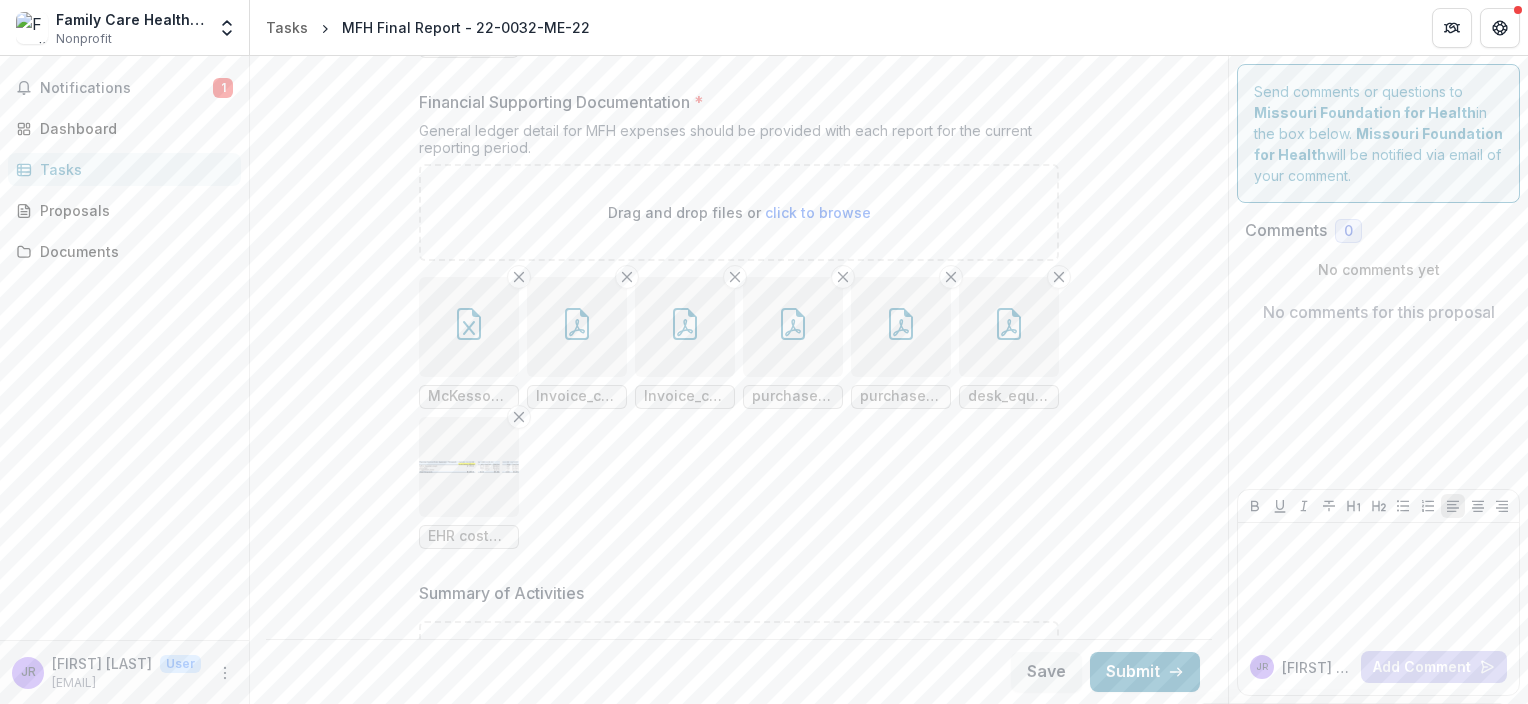 scroll, scrollTop: 935, scrollLeft: 0, axis: vertical 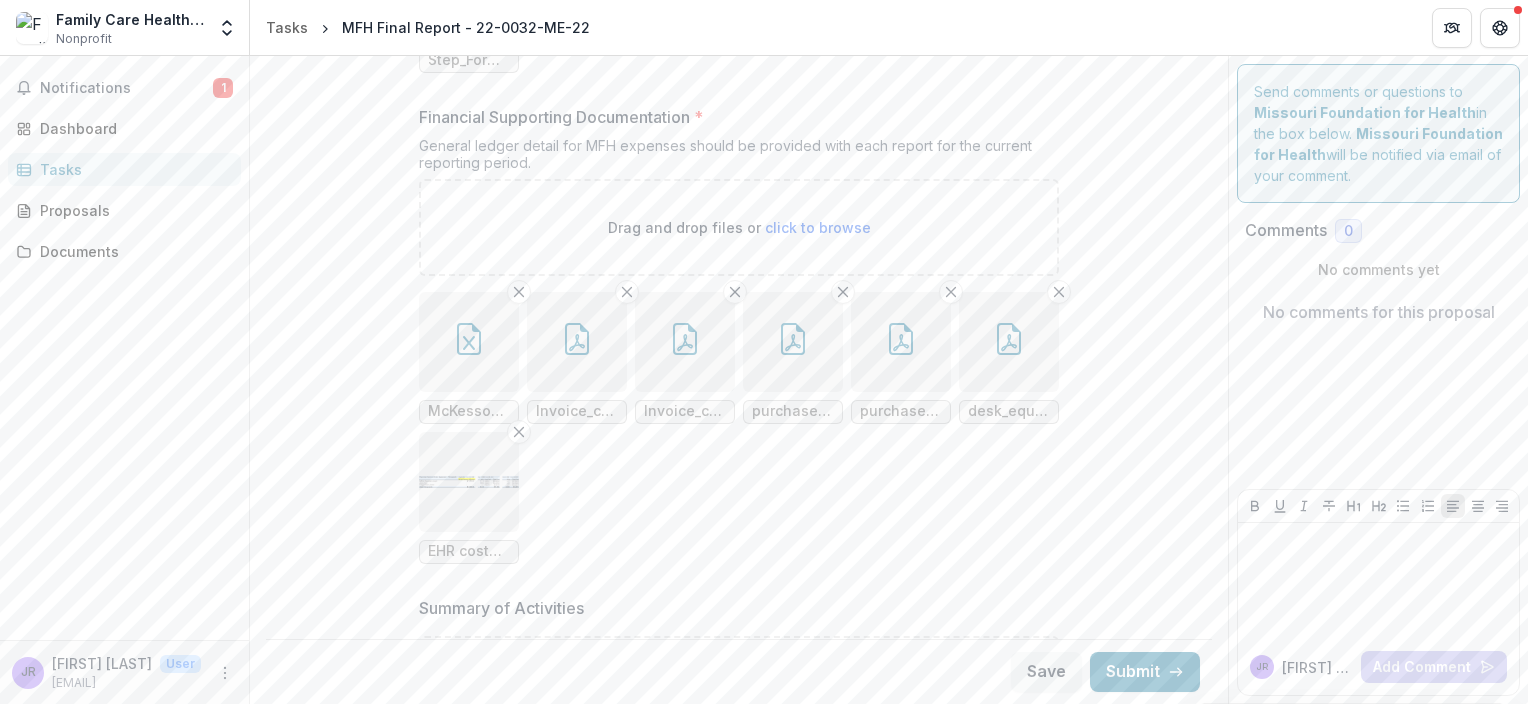 click on "click to browse" at bounding box center (818, 227) 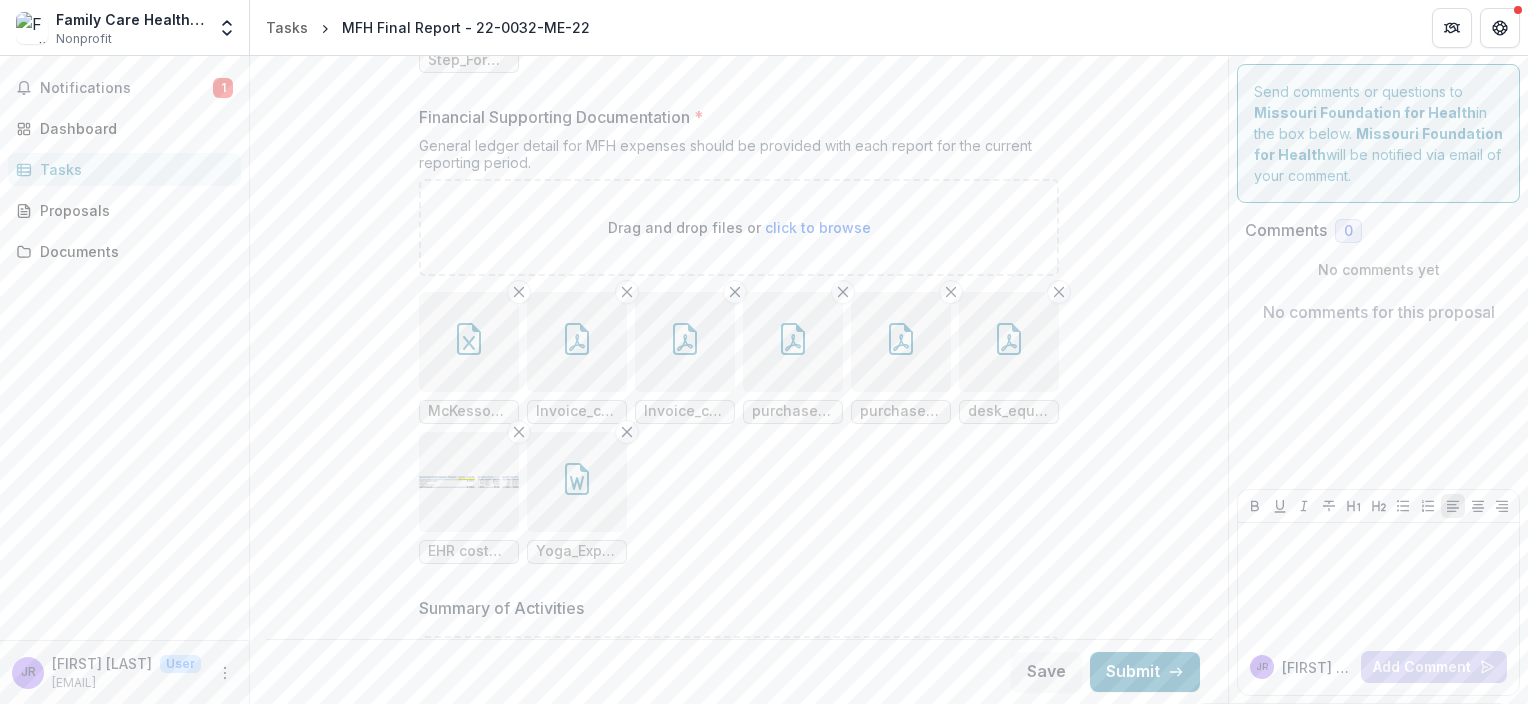 click on "click to browse" at bounding box center (818, 227) 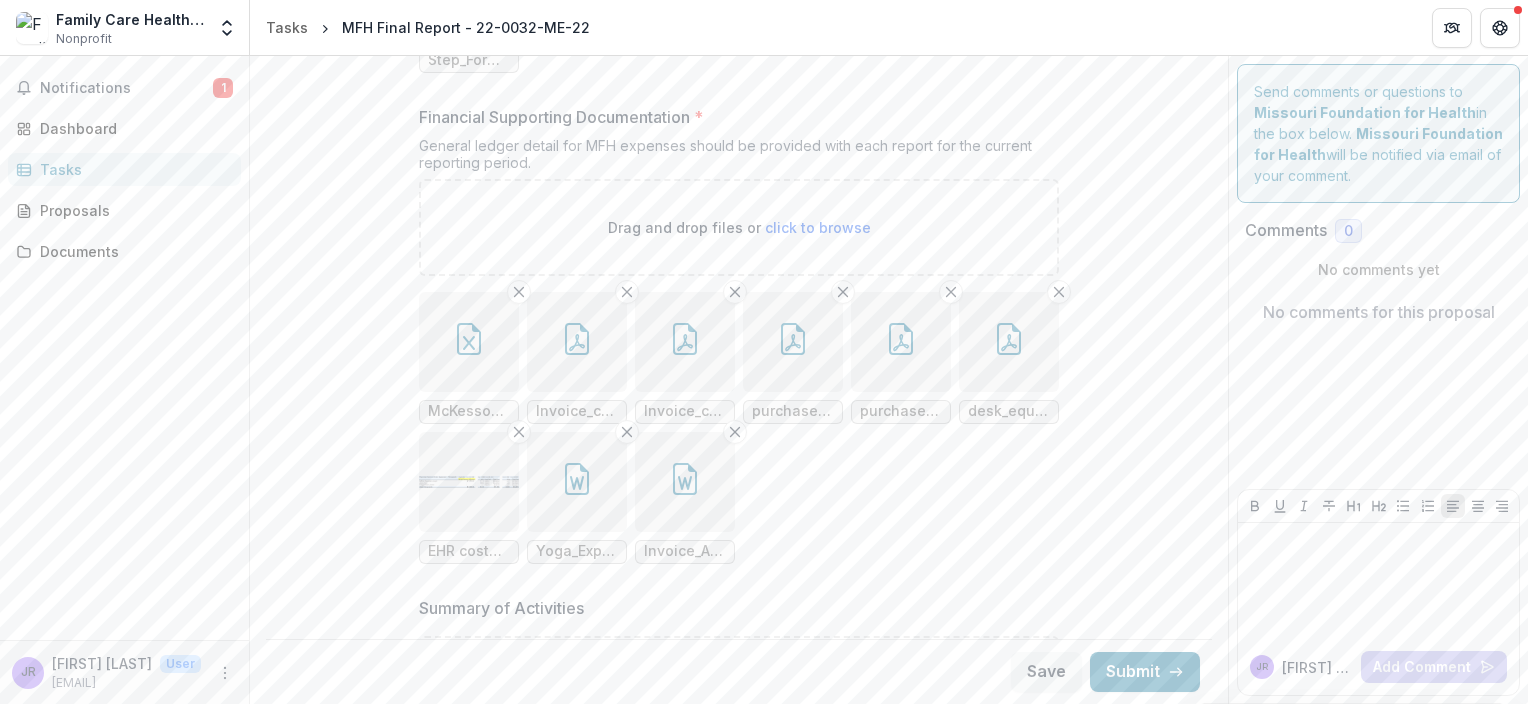 click on "click to browse" at bounding box center (818, 227) 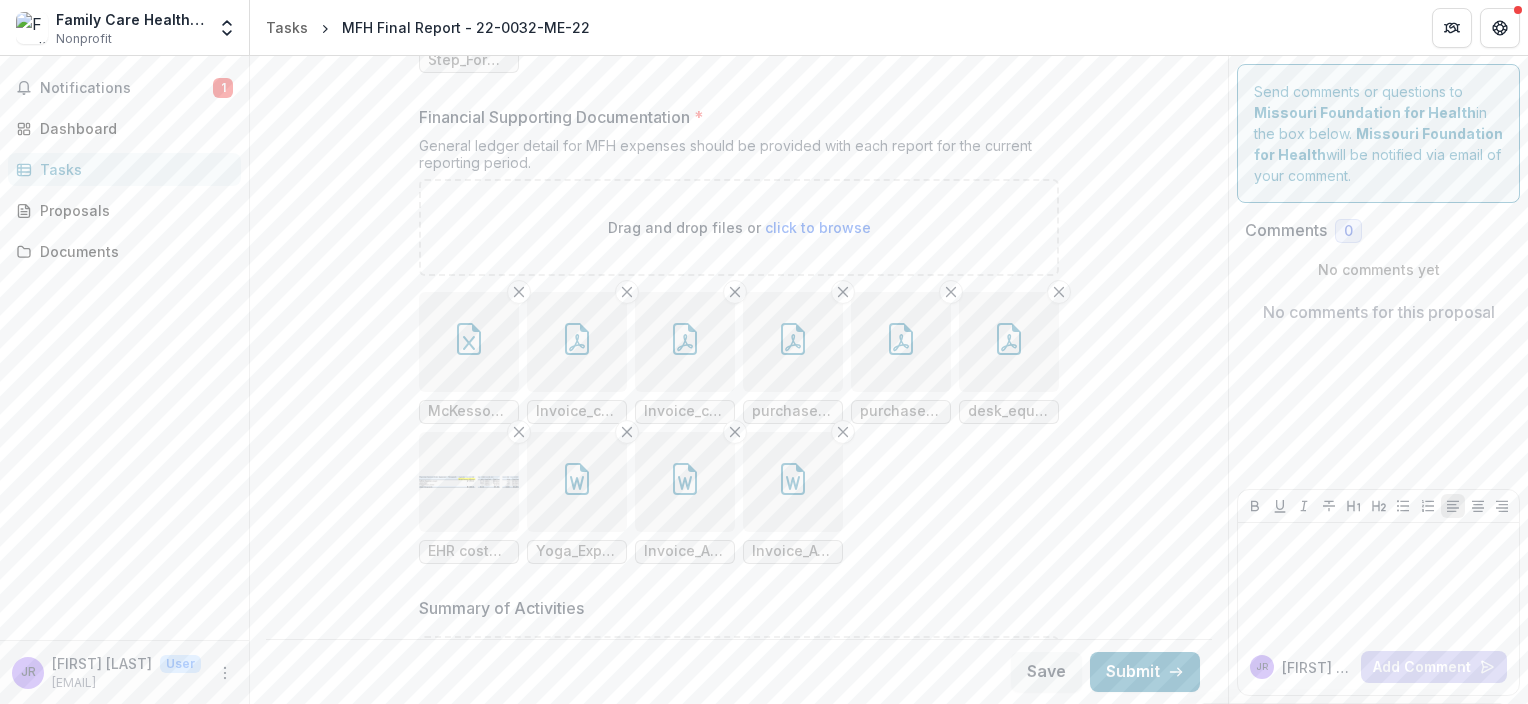click on "click to browse" at bounding box center [818, 227] 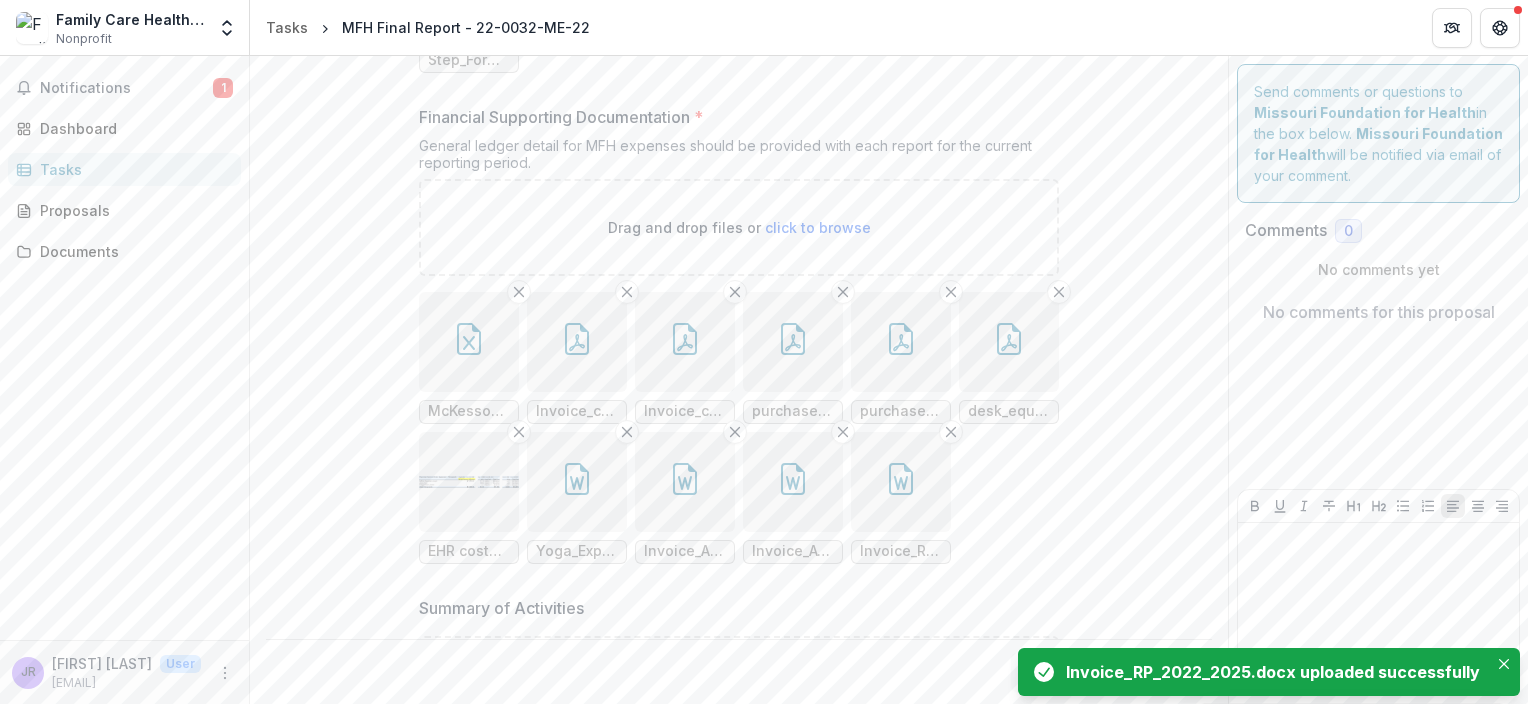 click on "**********" at bounding box center (739, 187) 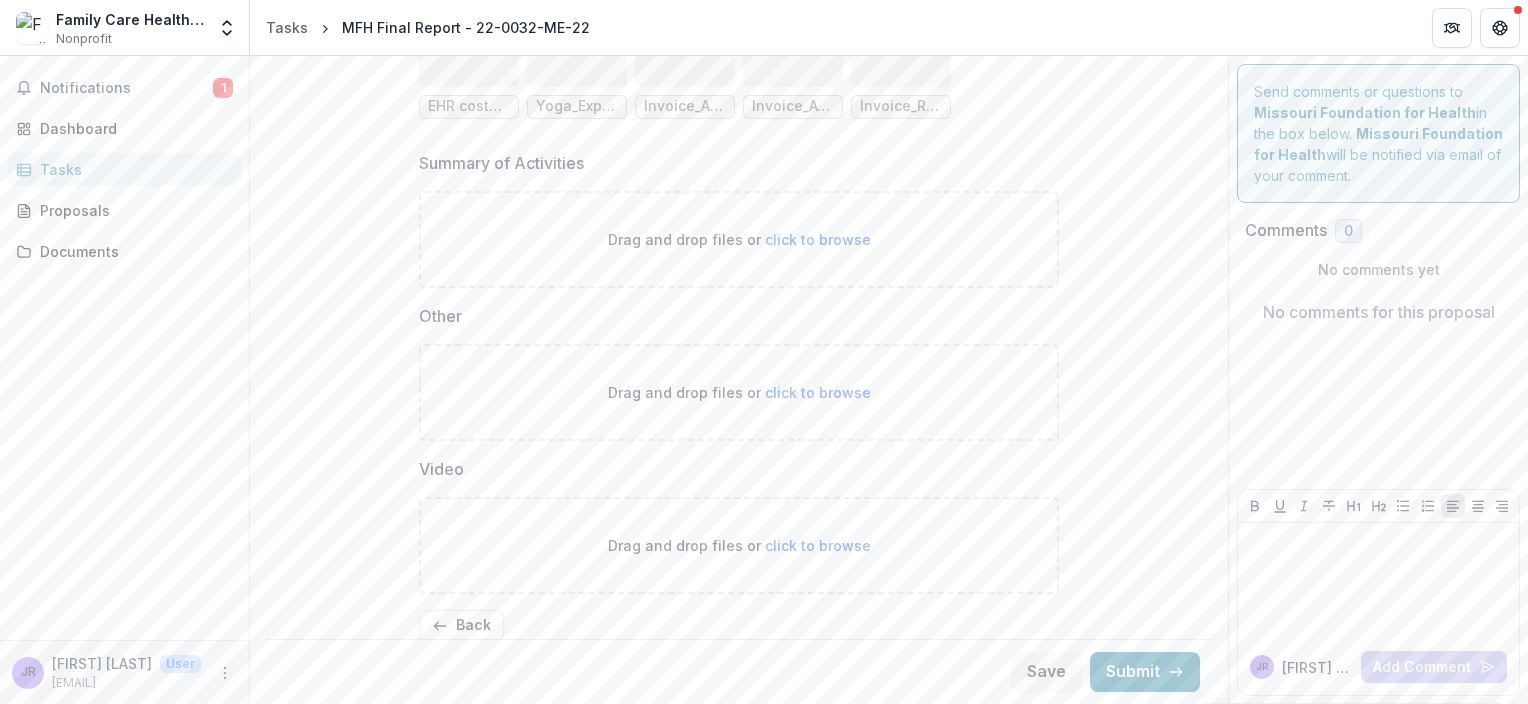 scroll, scrollTop: 1400, scrollLeft: 0, axis: vertical 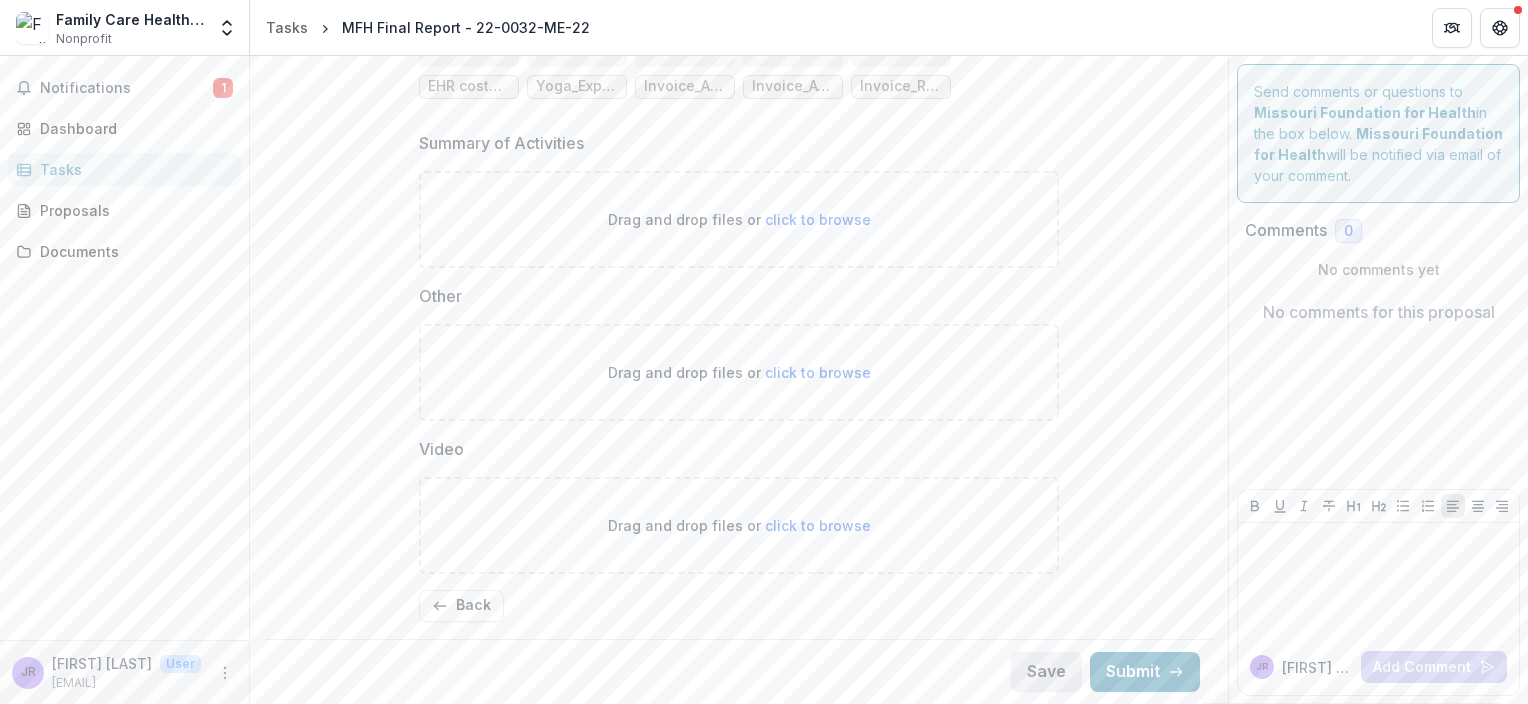 click on "Save" at bounding box center (1046, 672) 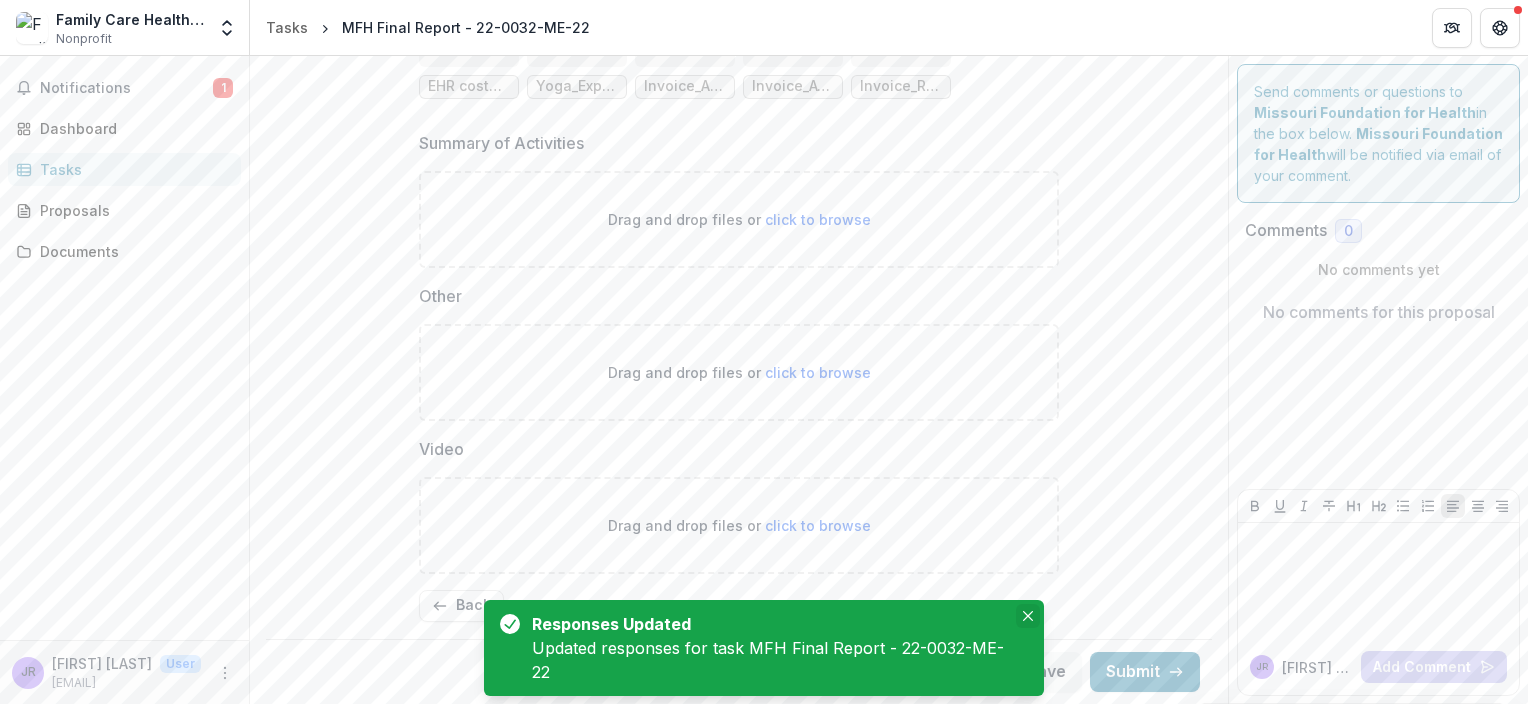 click 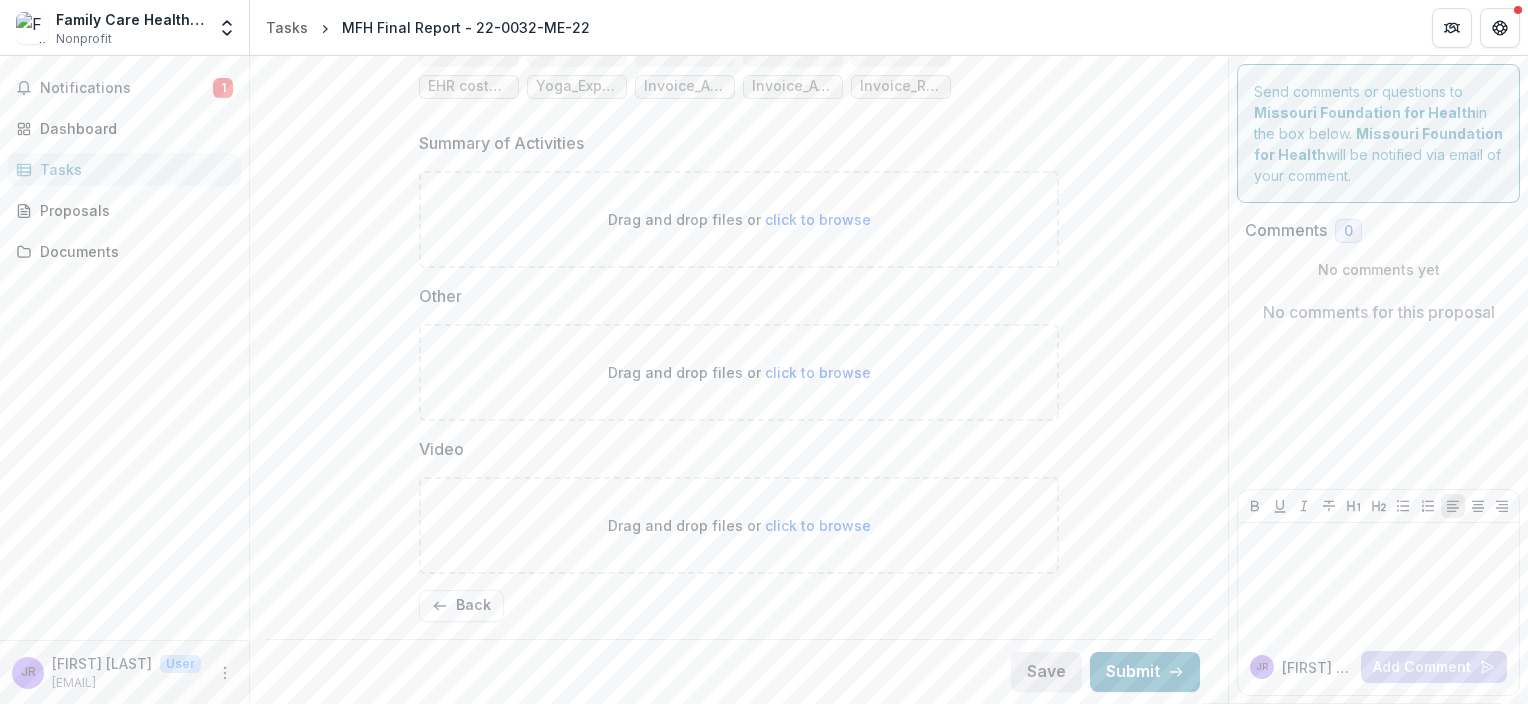 click on "Save" at bounding box center (1046, 672) 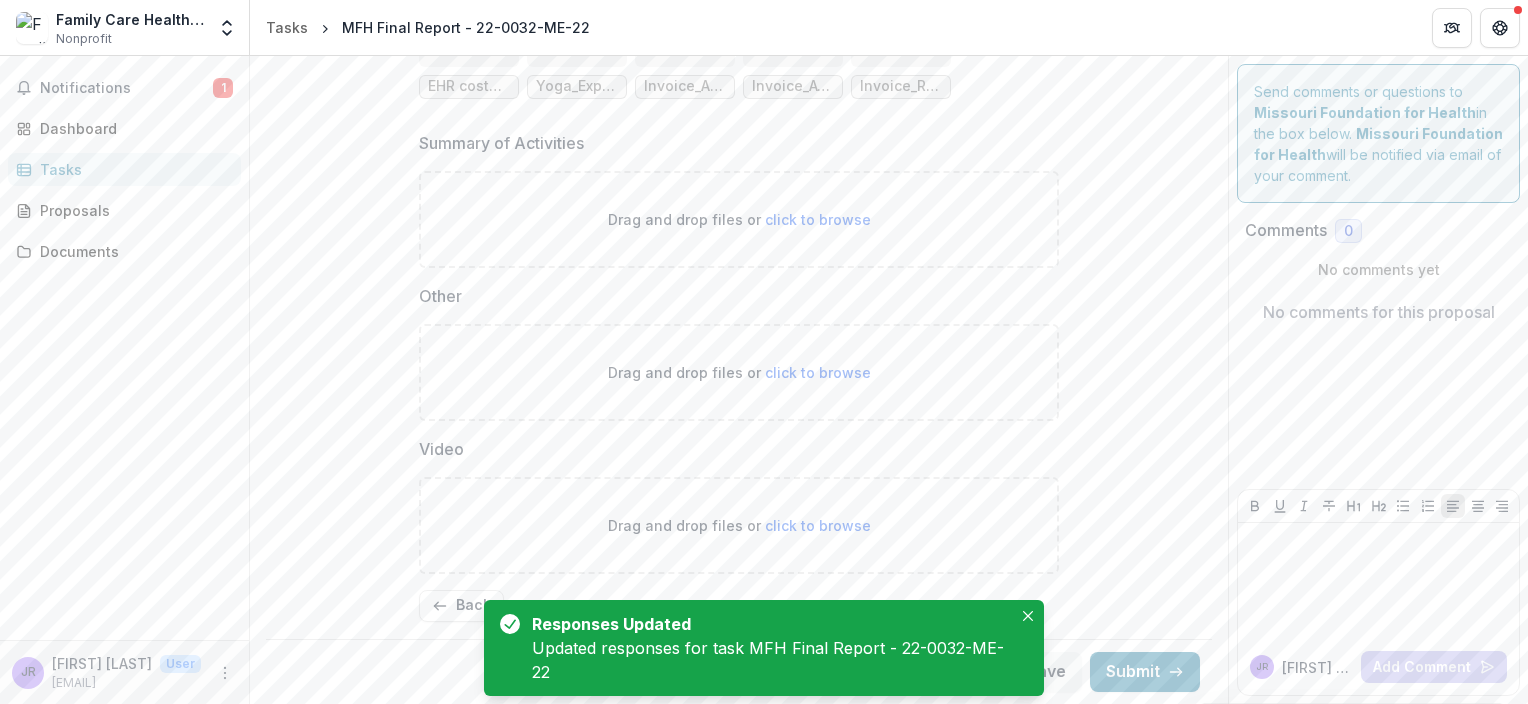 click on "**********" at bounding box center (739, -278) 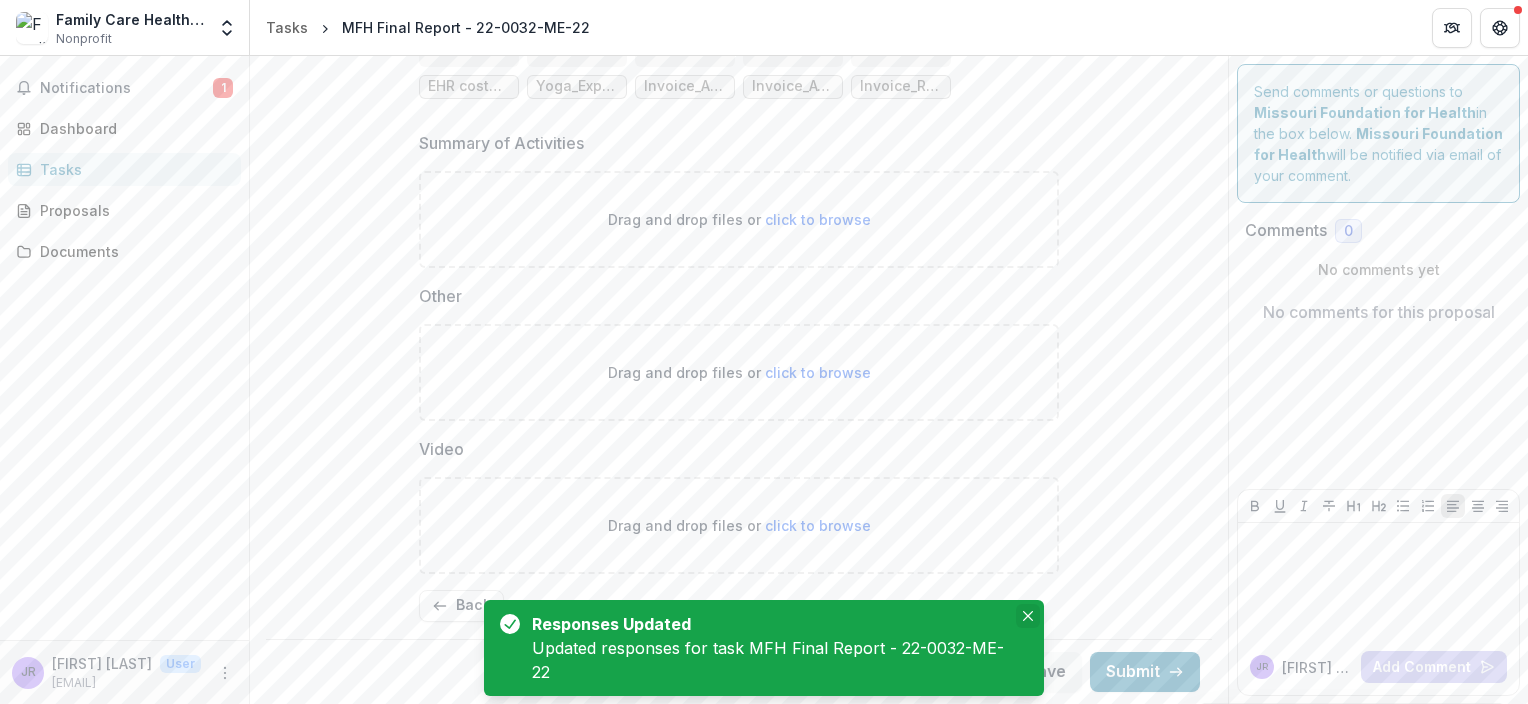 click 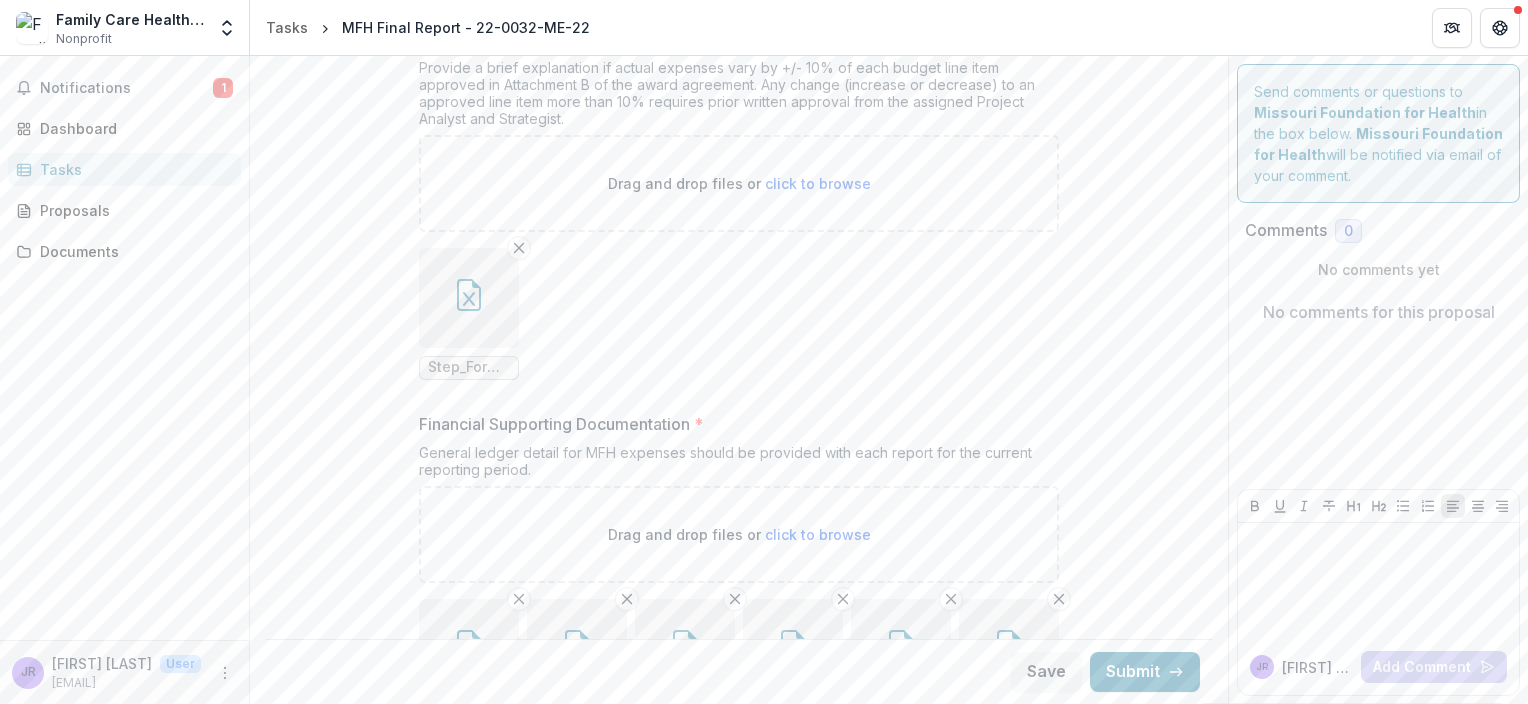 scroll, scrollTop: 624, scrollLeft: 0, axis: vertical 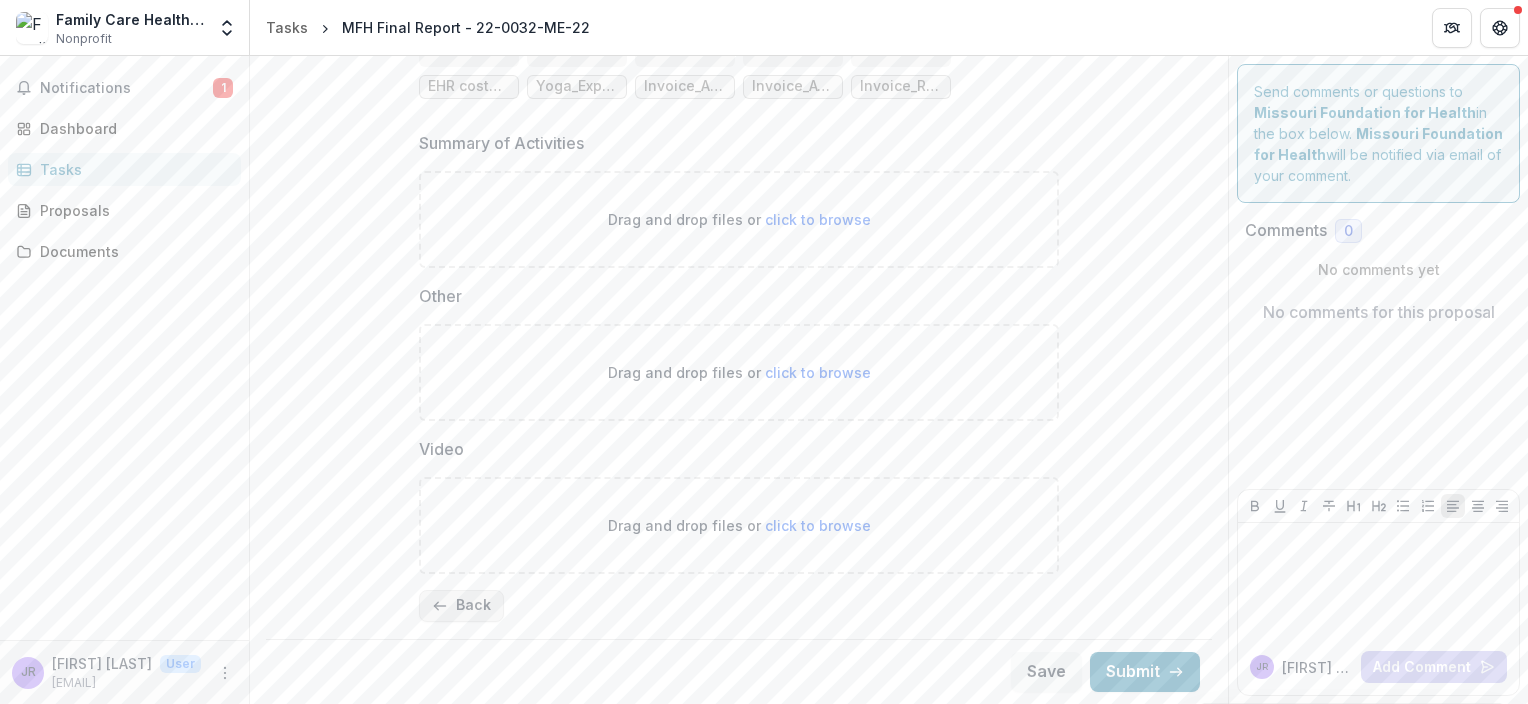 click 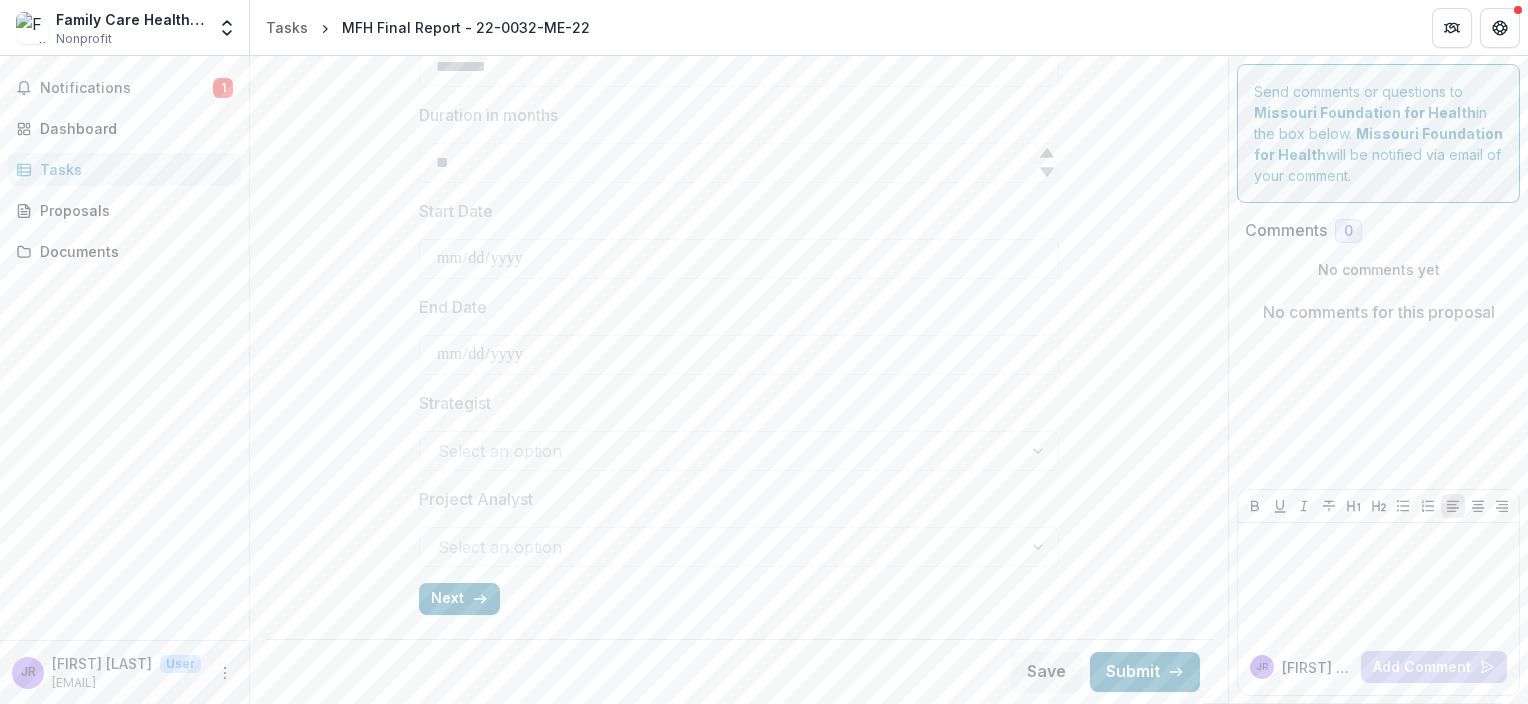 scroll, scrollTop: 742, scrollLeft: 0, axis: vertical 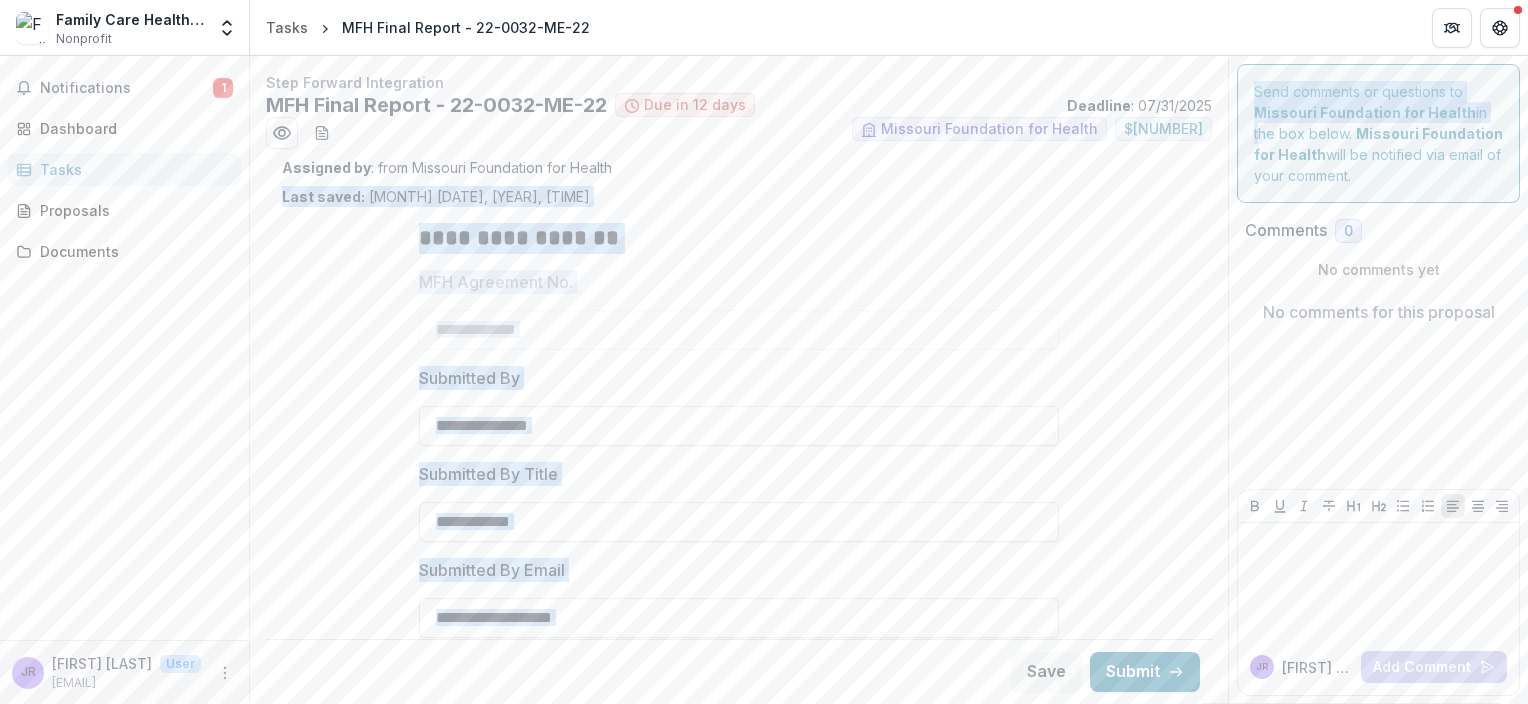 drag, startPoint x: 1228, startPoint y: 134, endPoint x: 1218, endPoint y: 192, distance: 58.855755 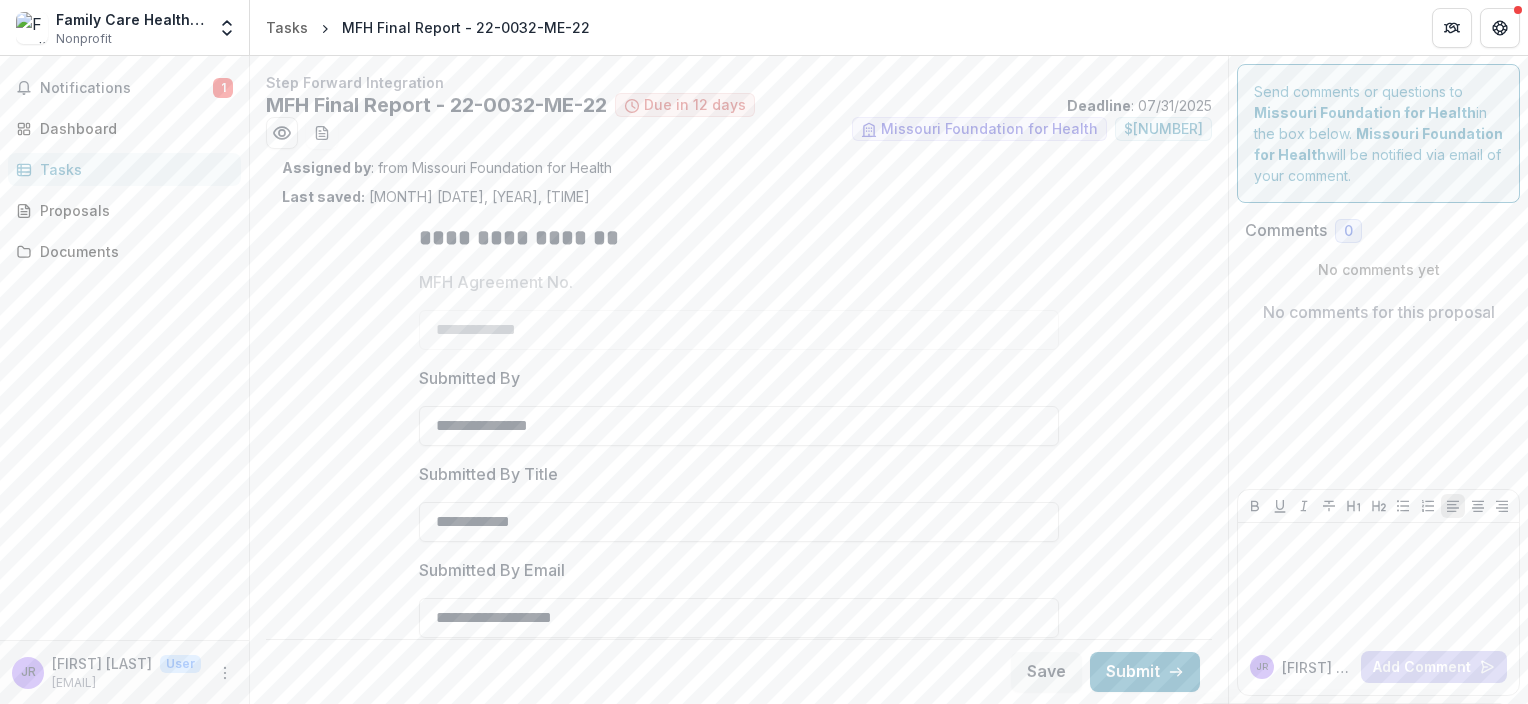 click on "**********" at bounding box center [739, 380] 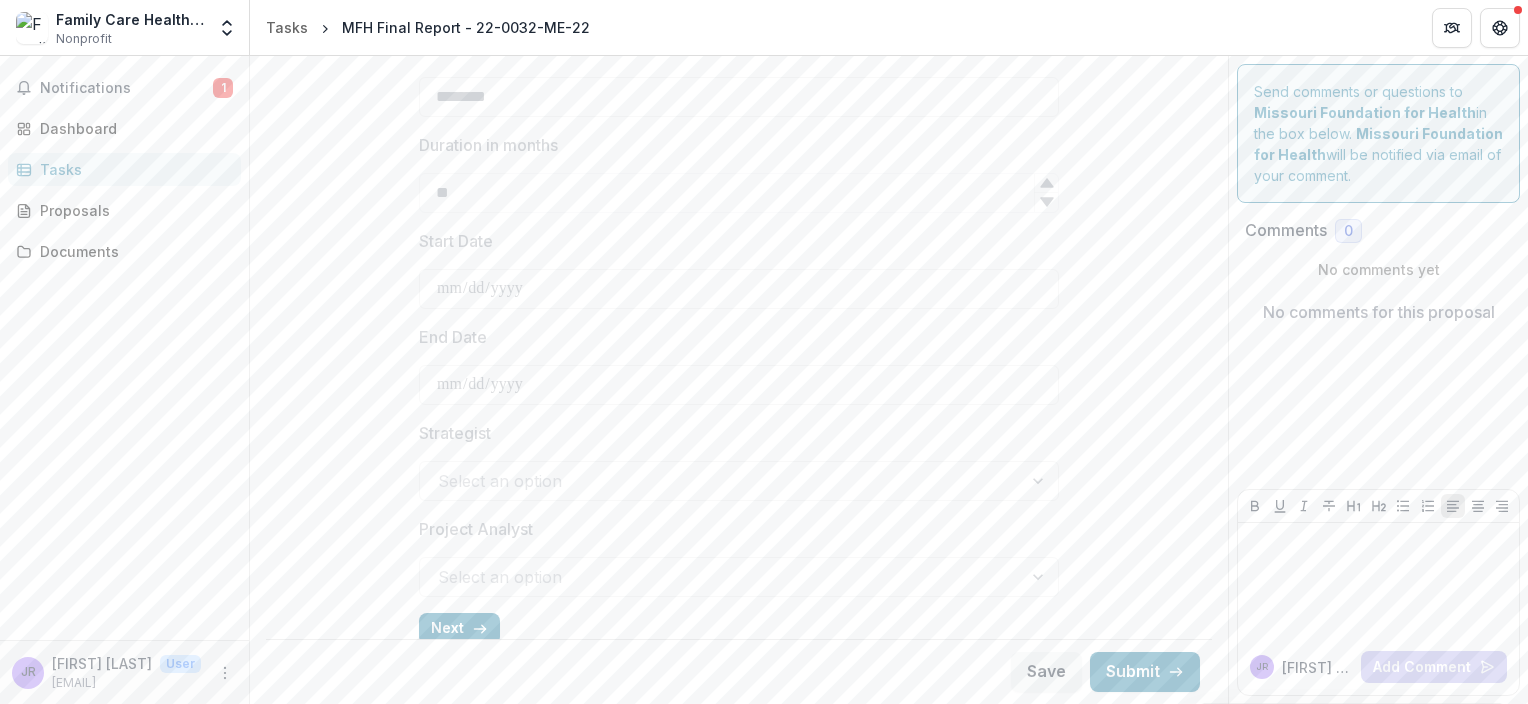 scroll, scrollTop: 742, scrollLeft: 0, axis: vertical 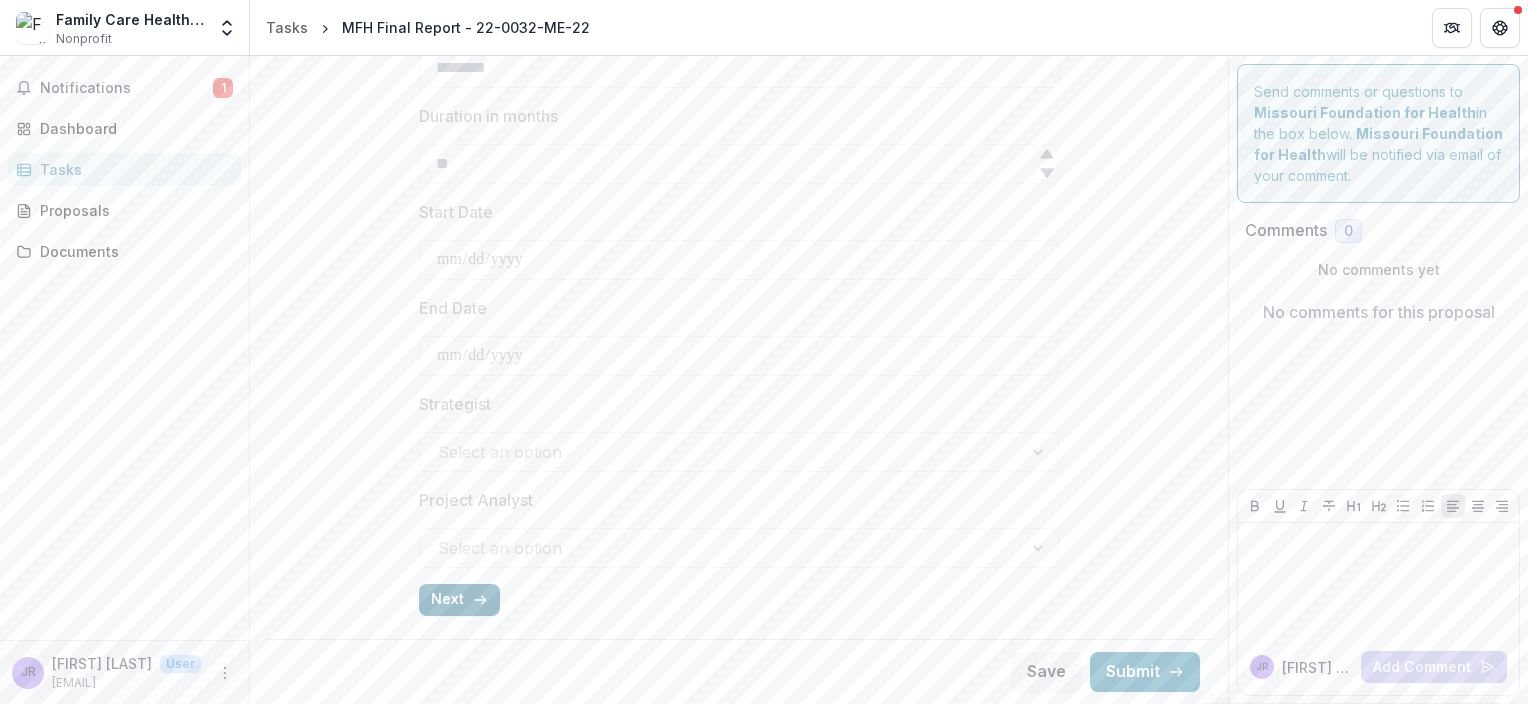click on "Next" at bounding box center (459, 600) 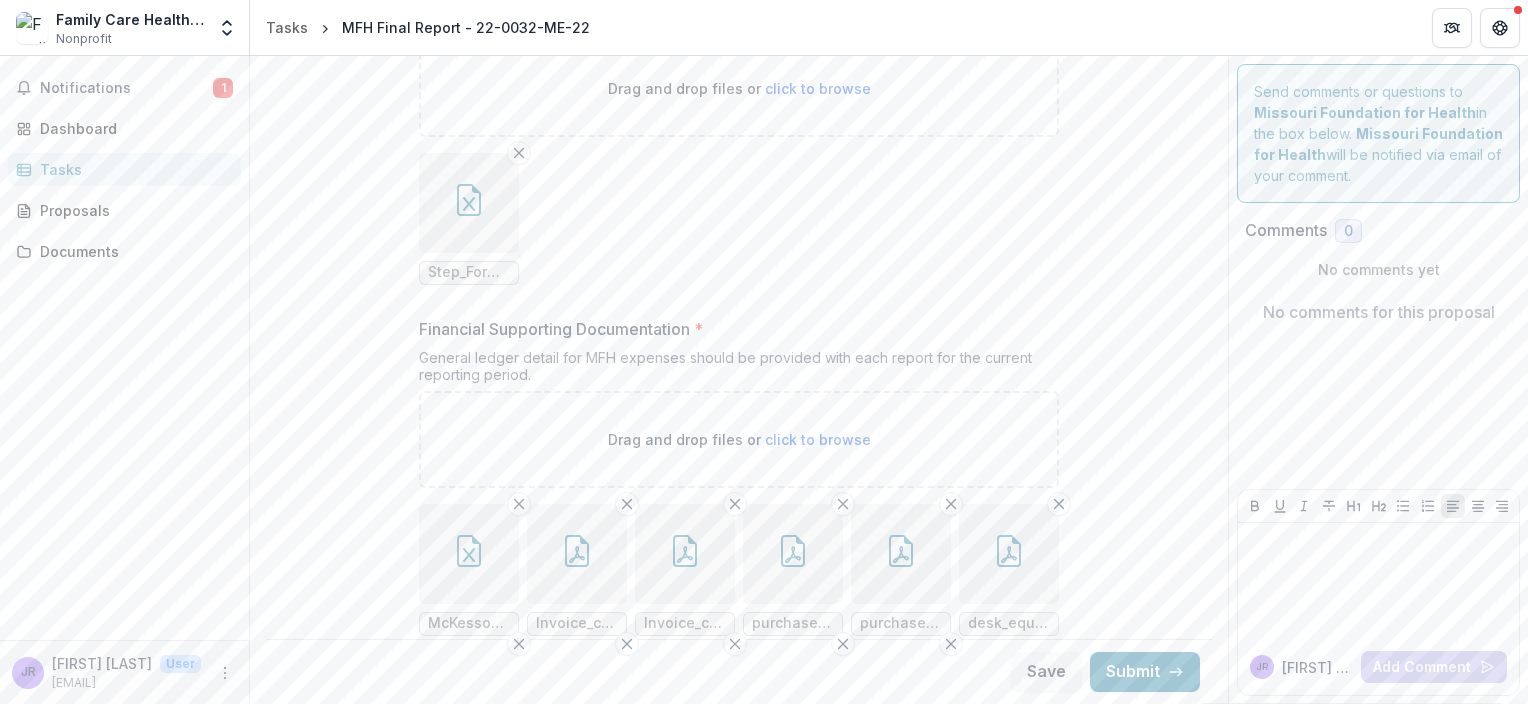 scroll, scrollTop: 717, scrollLeft: 0, axis: vertical 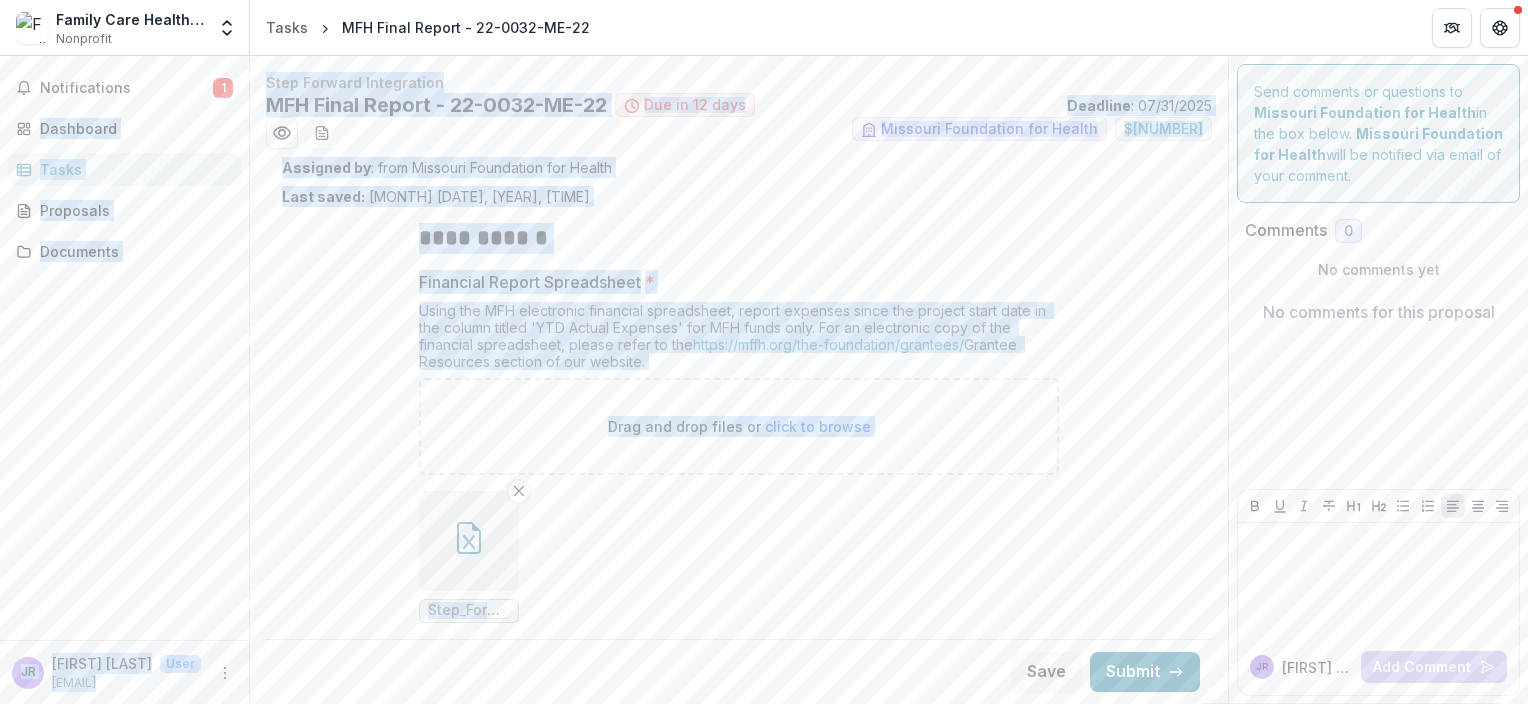 drag, startPoint x: 1228, startPoint y: 100, endPoint x: 1220, endPoint y: 10, distance: 90.35486 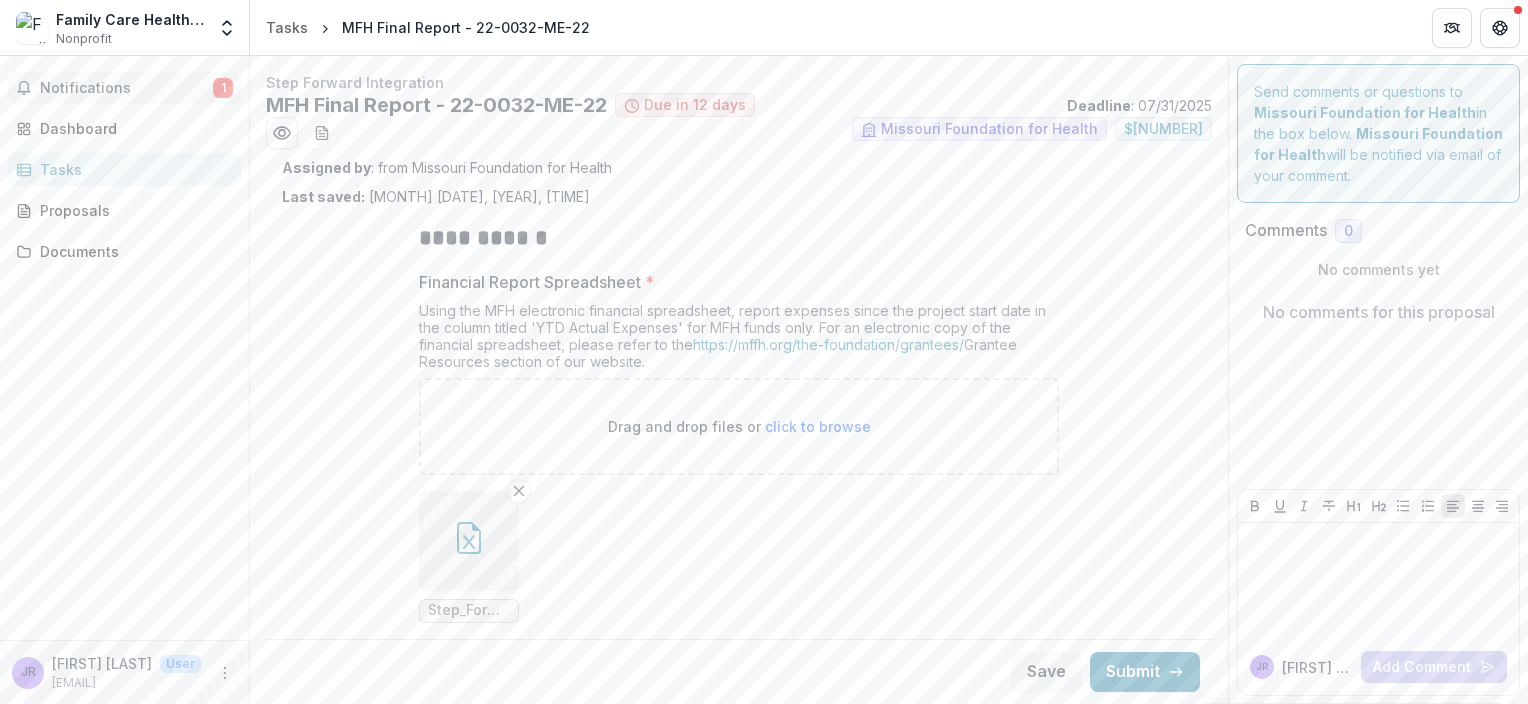 click on "Notifications" at bounding box center (126, 88) 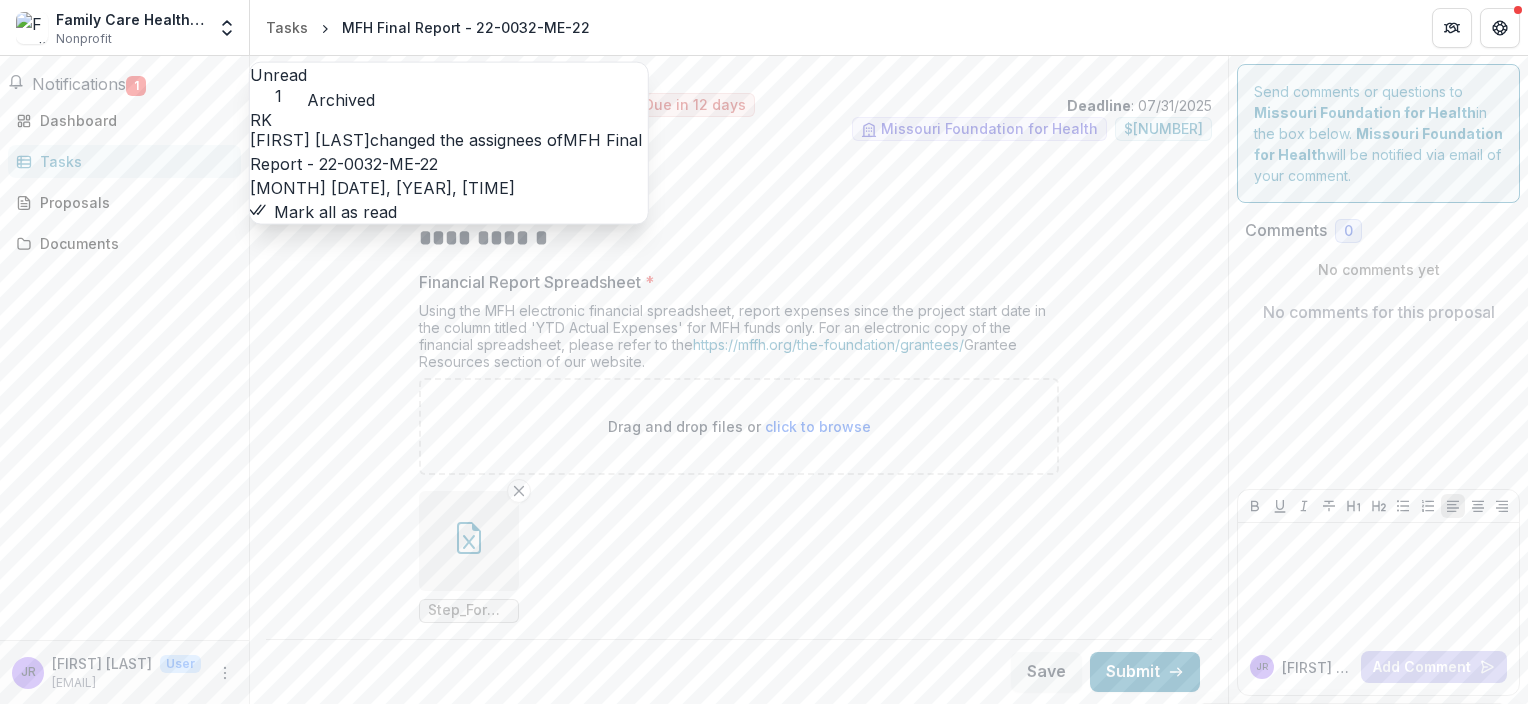 click on "MFH Final Report - 22-0032-ME-22" at bounding box center [446, 152] 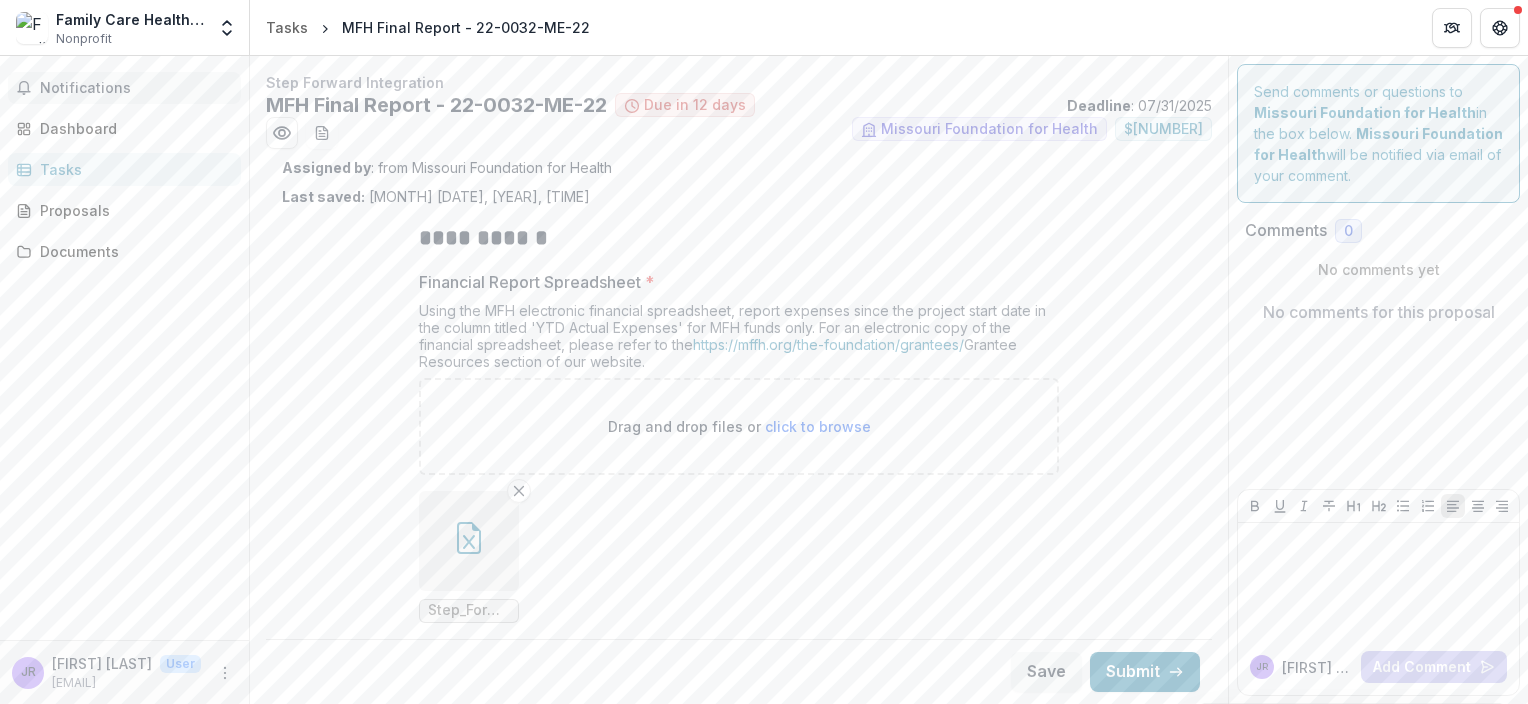 click on "Notifications" at bounding box center [136, 88] 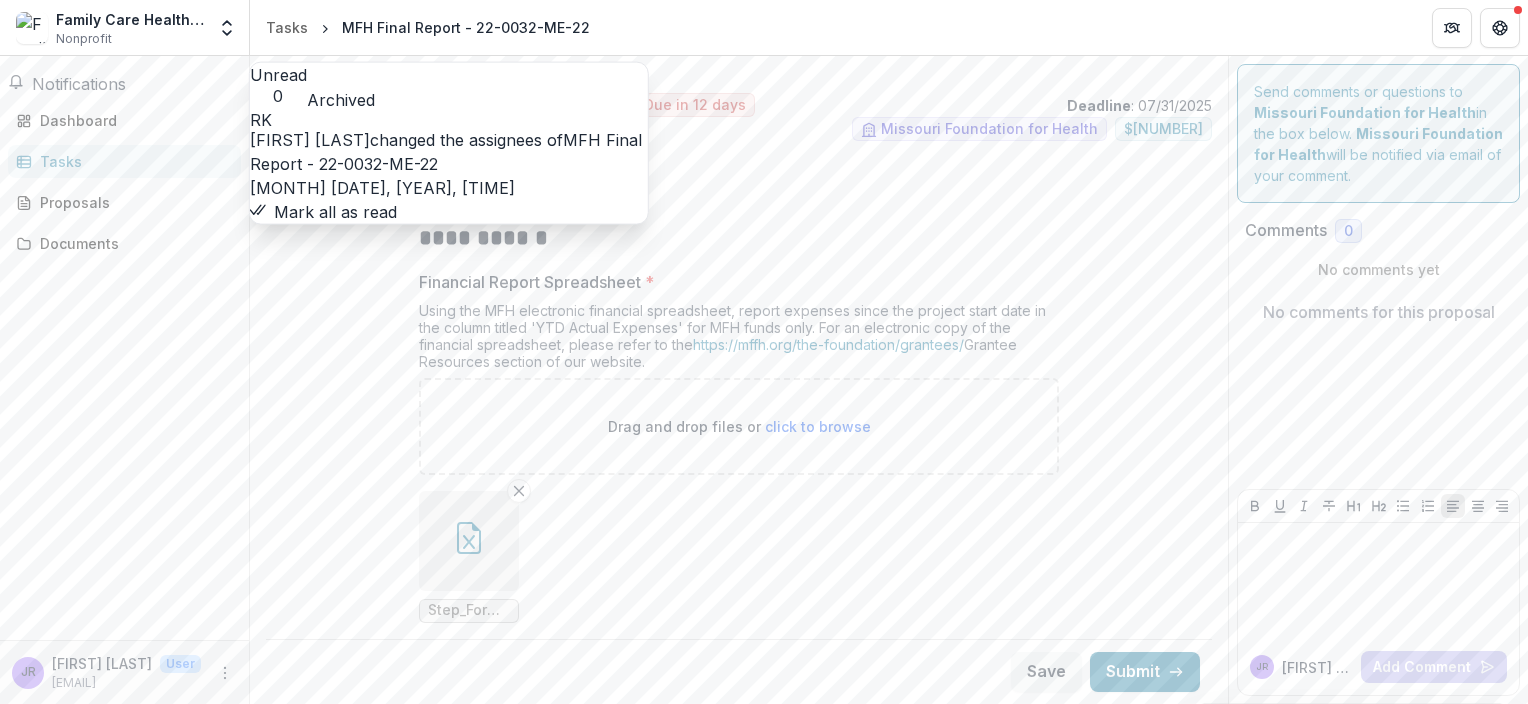 click on "MFH Final Report - 22-0032-ME-22" at bounding box center (446, 152) 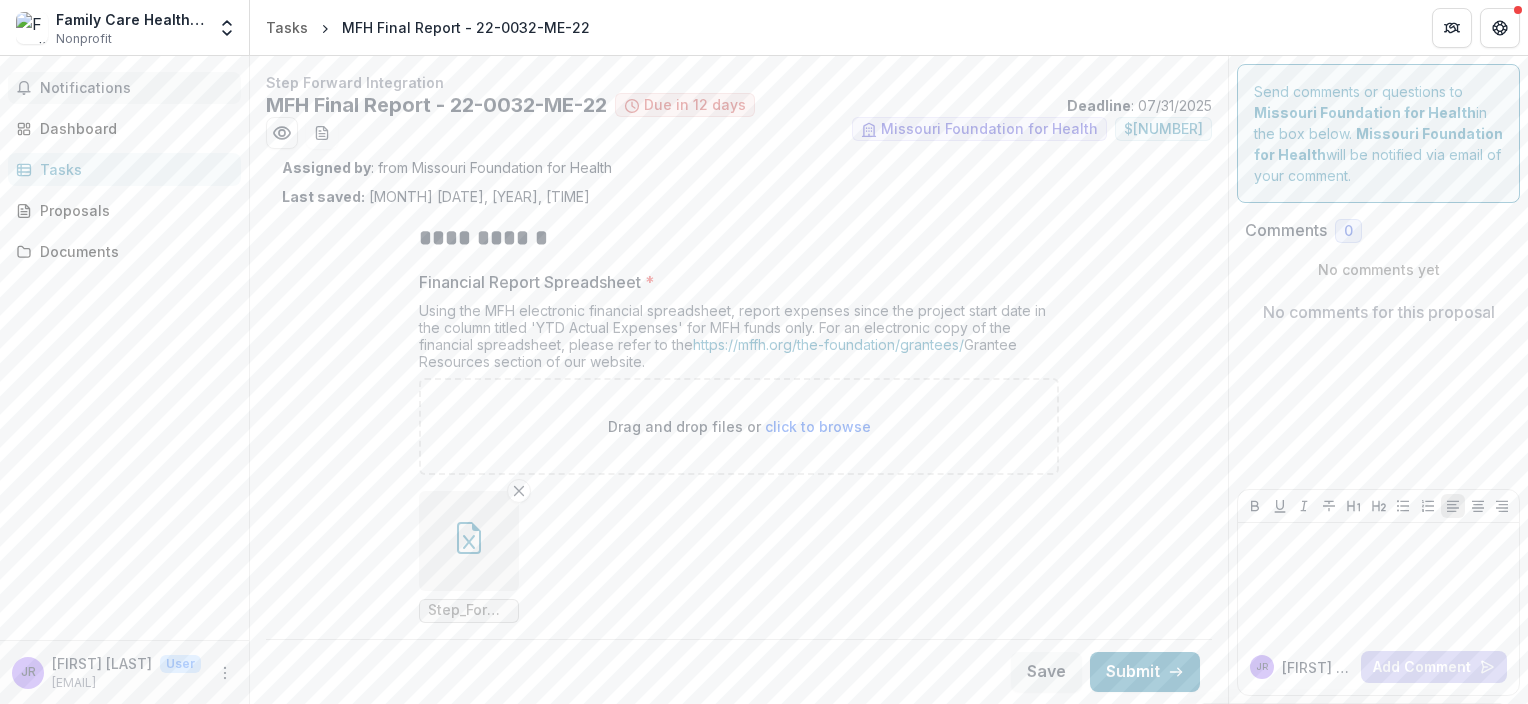 click on "Notifications" at bounding box center (136, 88) 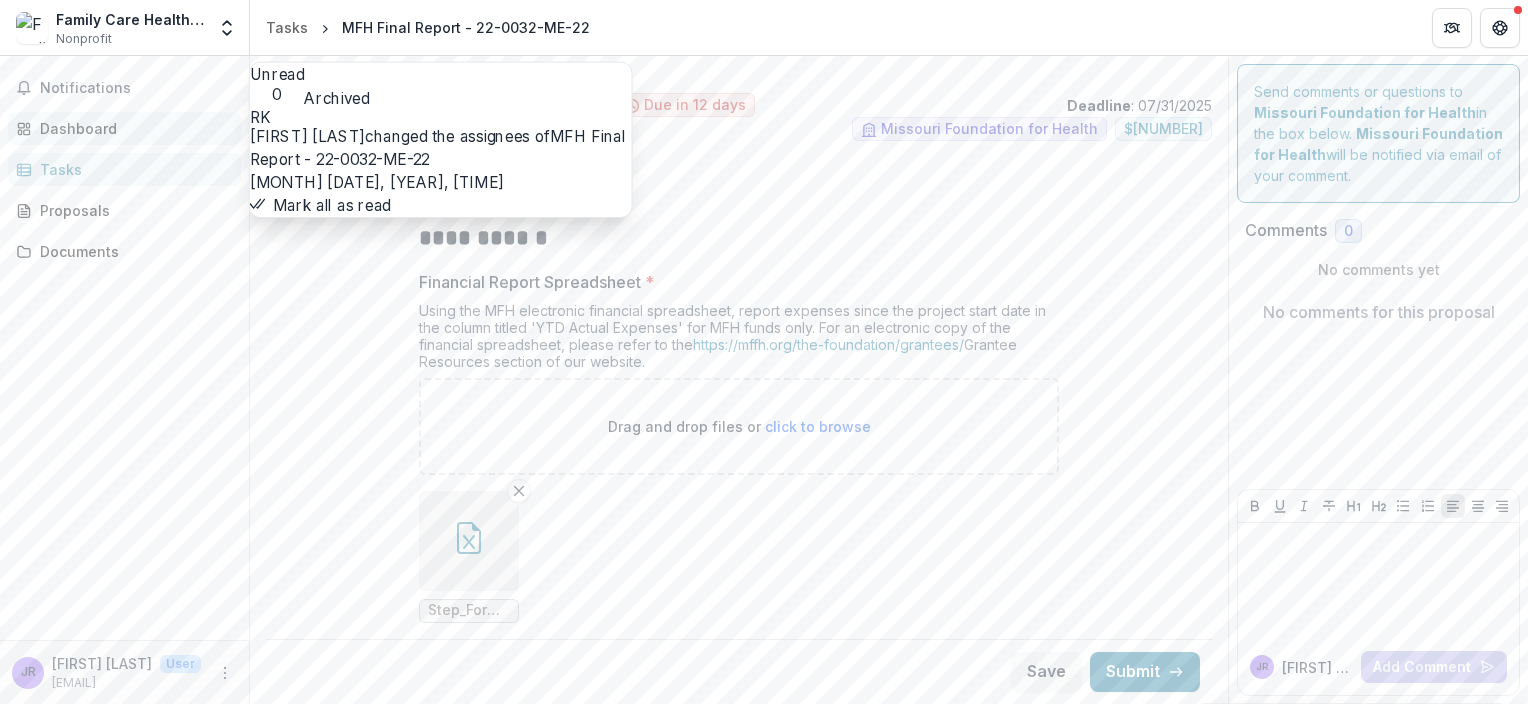 click on "Dashboard" at bounding box center (132, 128) 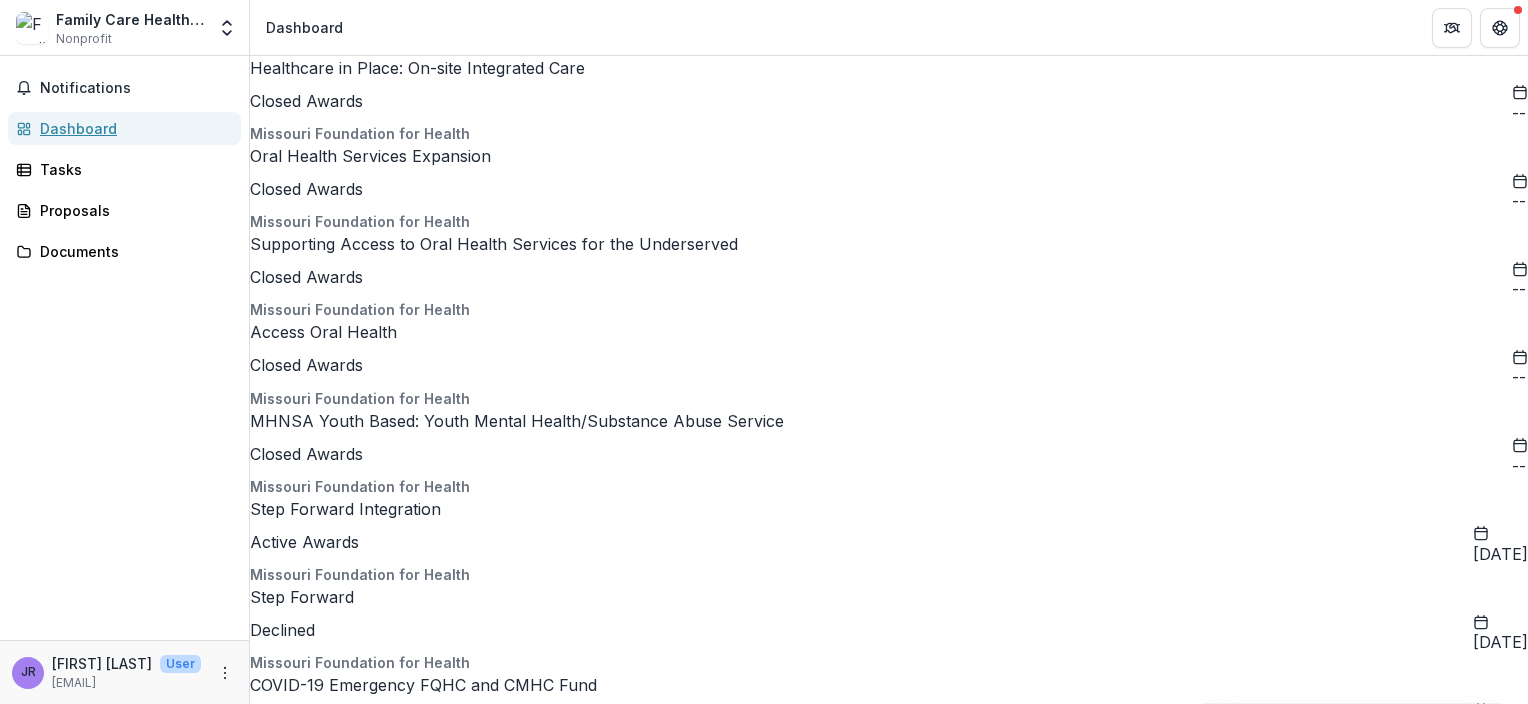scroll, scrollTop: 664, scrollLeft: 0, axis: vertical 